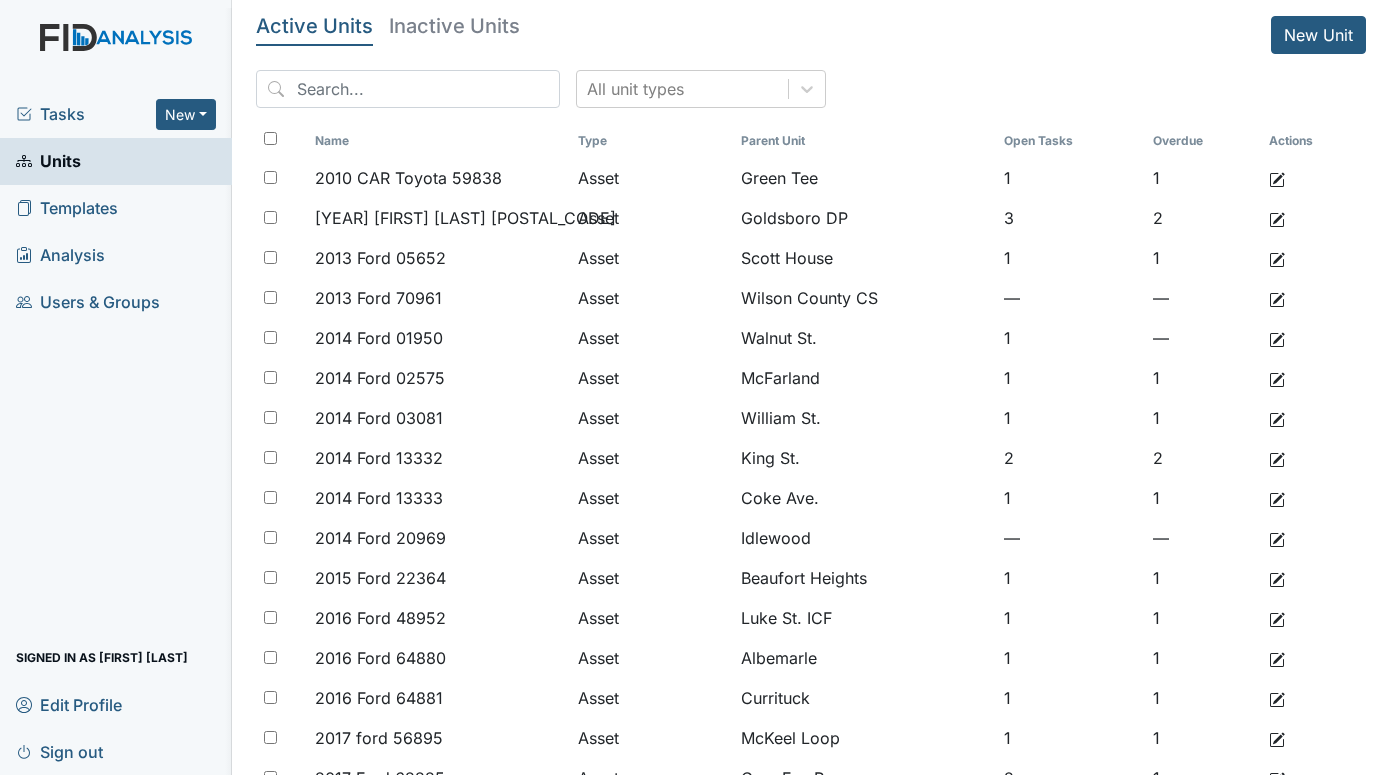 scroll, scrollTop: 0, scrollLeft: 0, axis: both 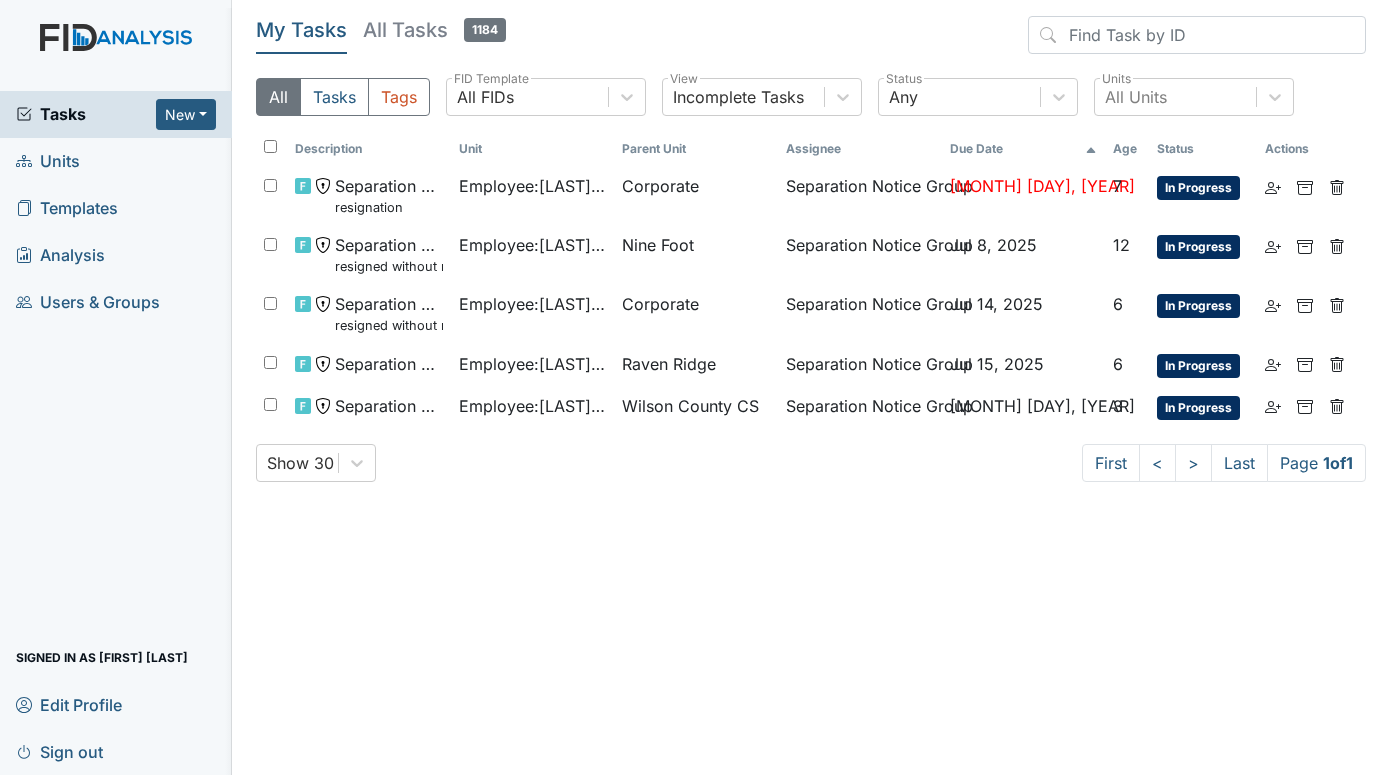 click on "Units" at bounding box center (48, 161) 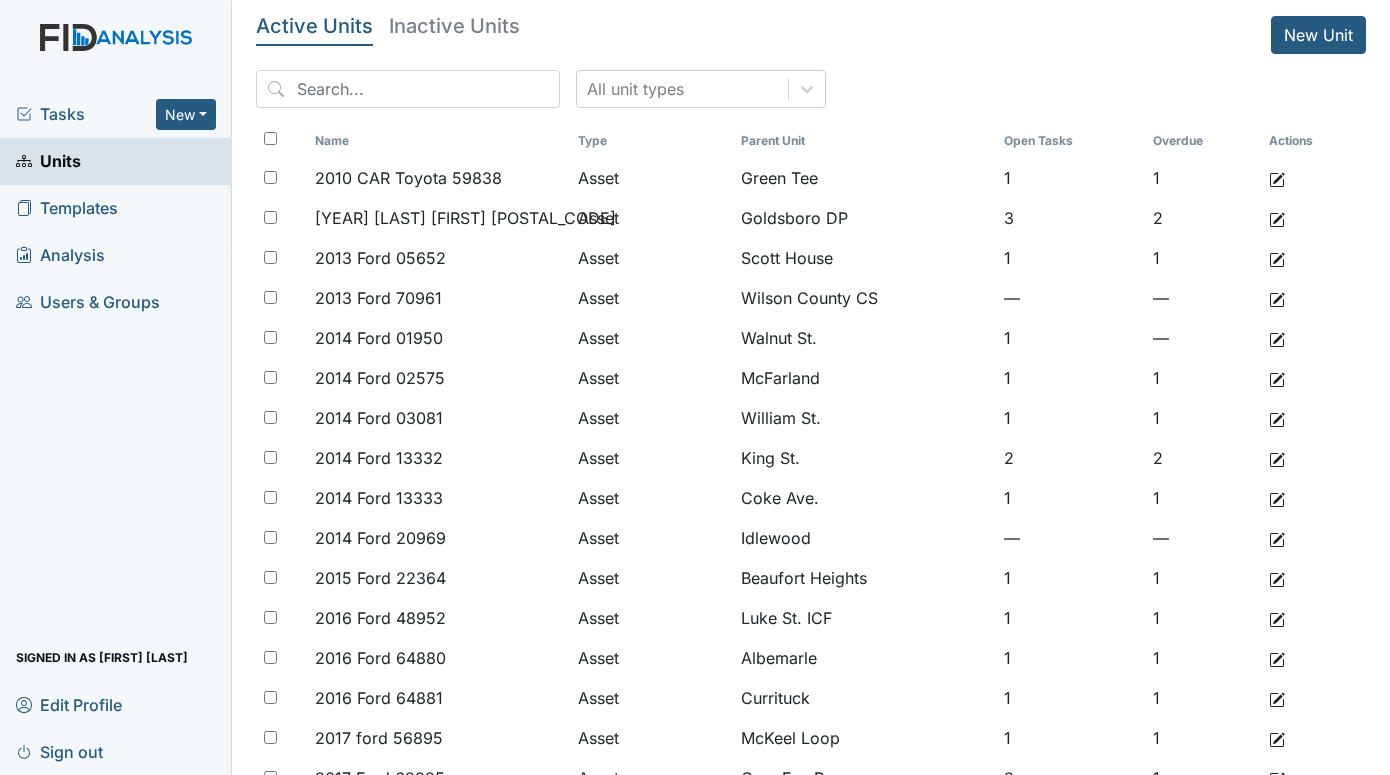 scroll, scrollTop: 0, scrollLeft: 0, axis: both 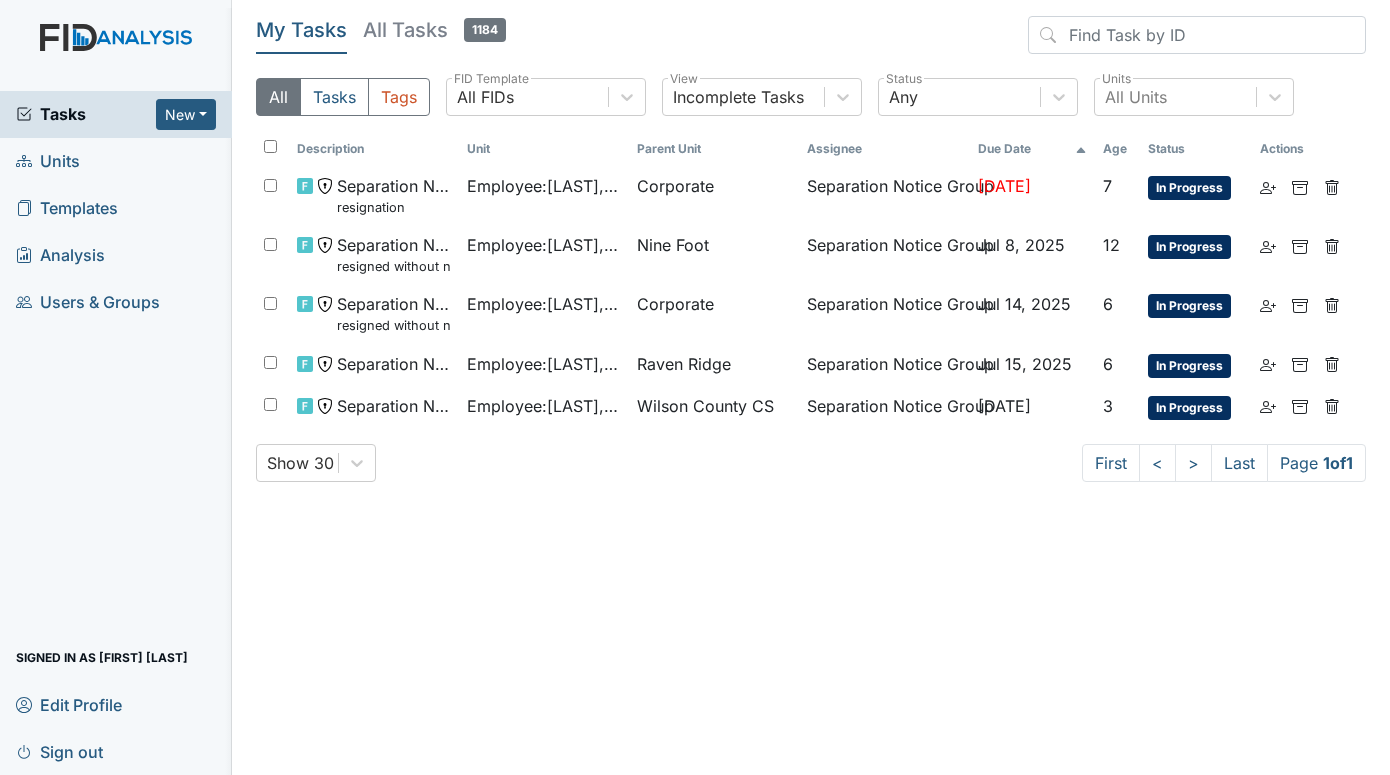click on "Units" at bounding box center (48, 161) 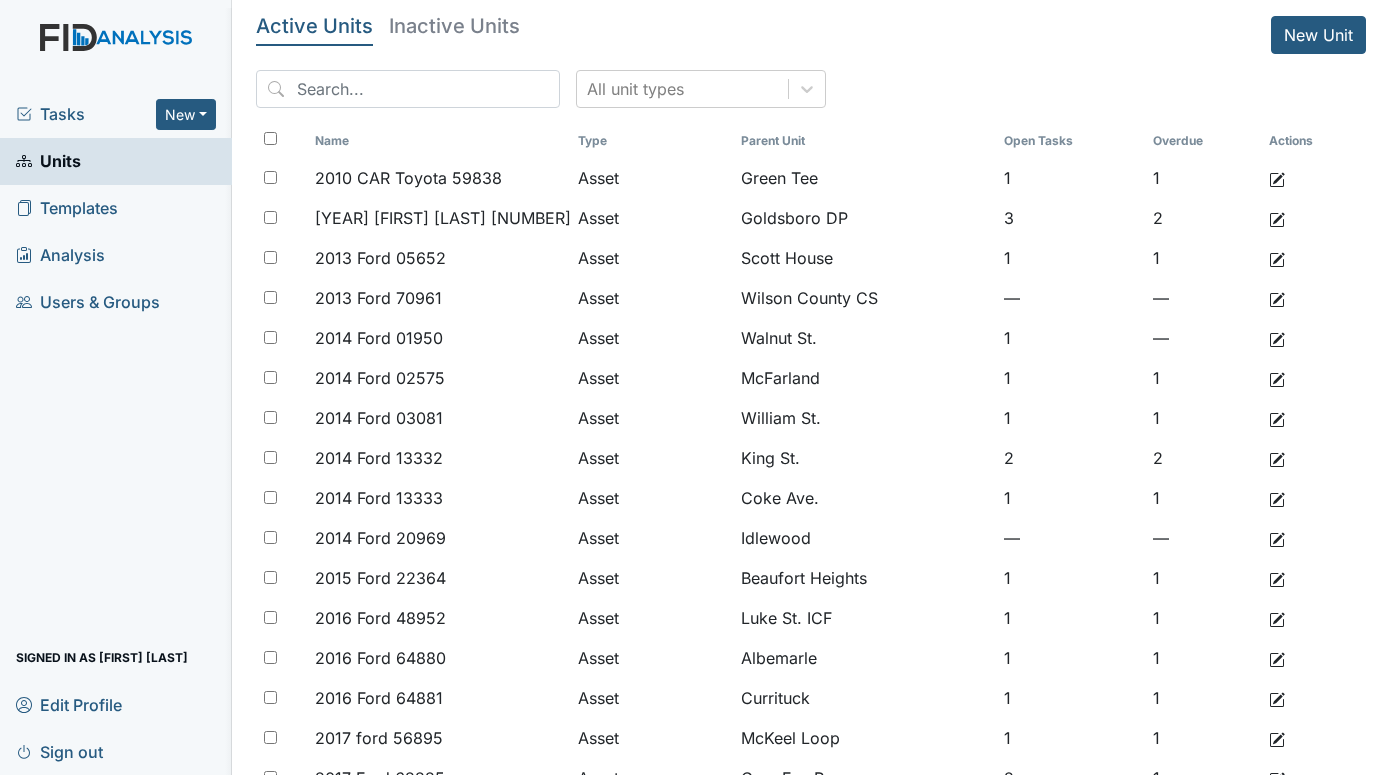 scroll, scrollTop: 0, scrollLeft: 0, axis: both 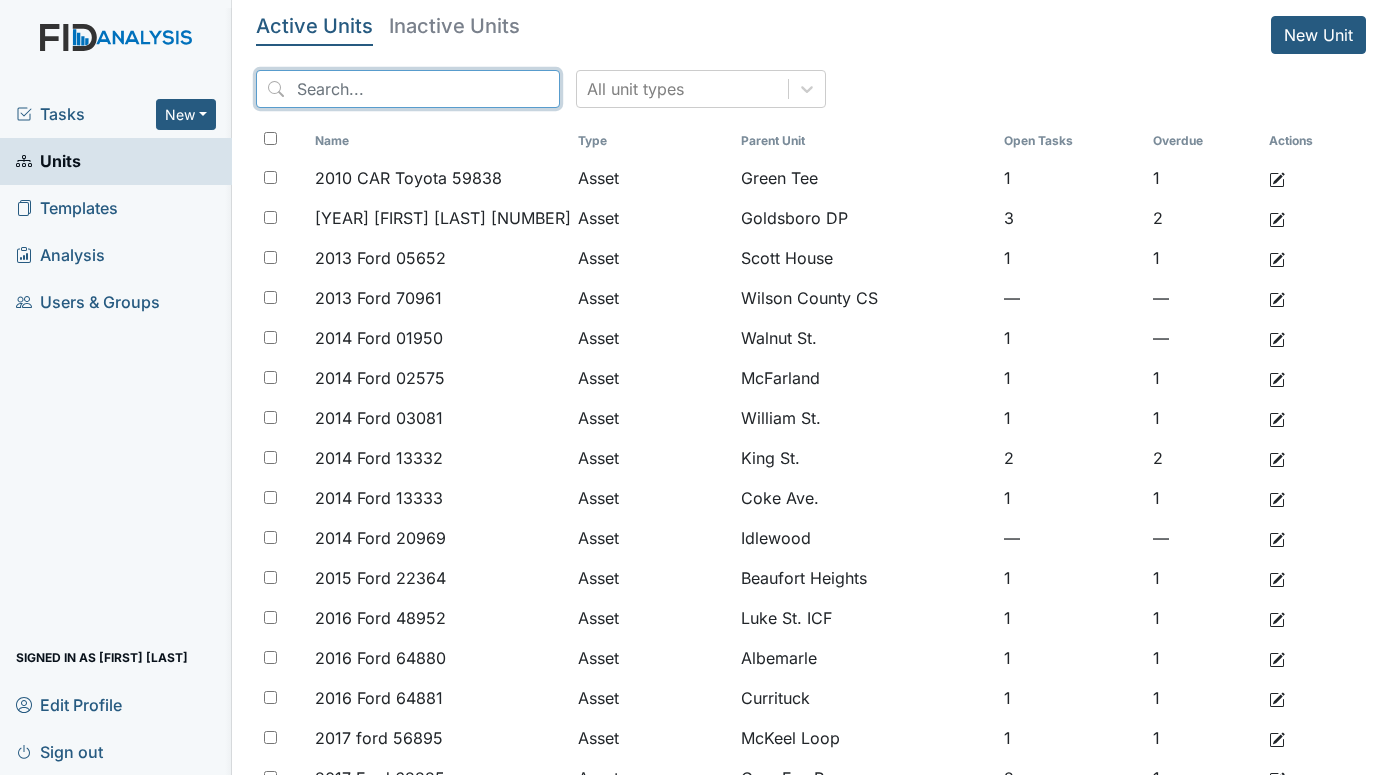 drag, startPoint x: 328, startPoint y: 84, endPoint x: 368, endPoint y: 98, distance: 42.379242 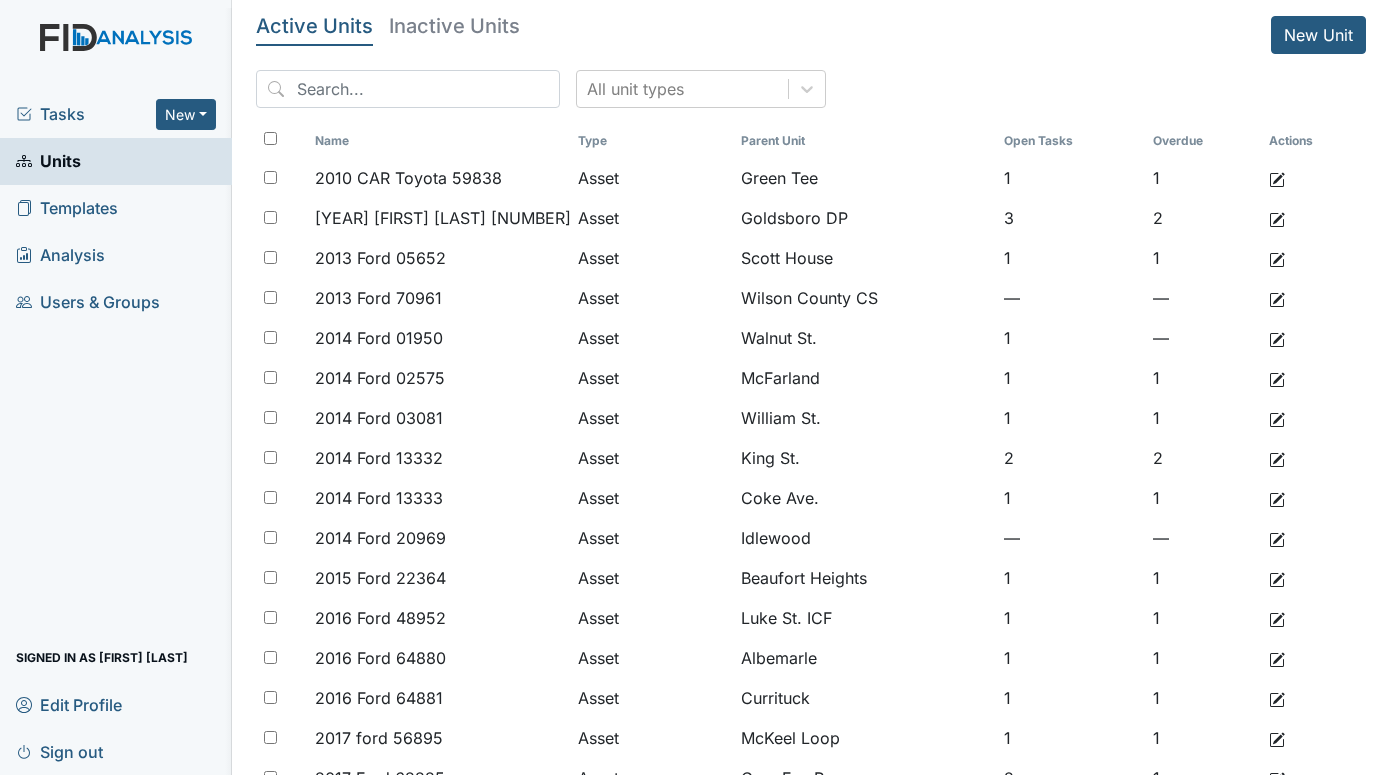 click on "Inactive Units" at bounding box center (314, 26) 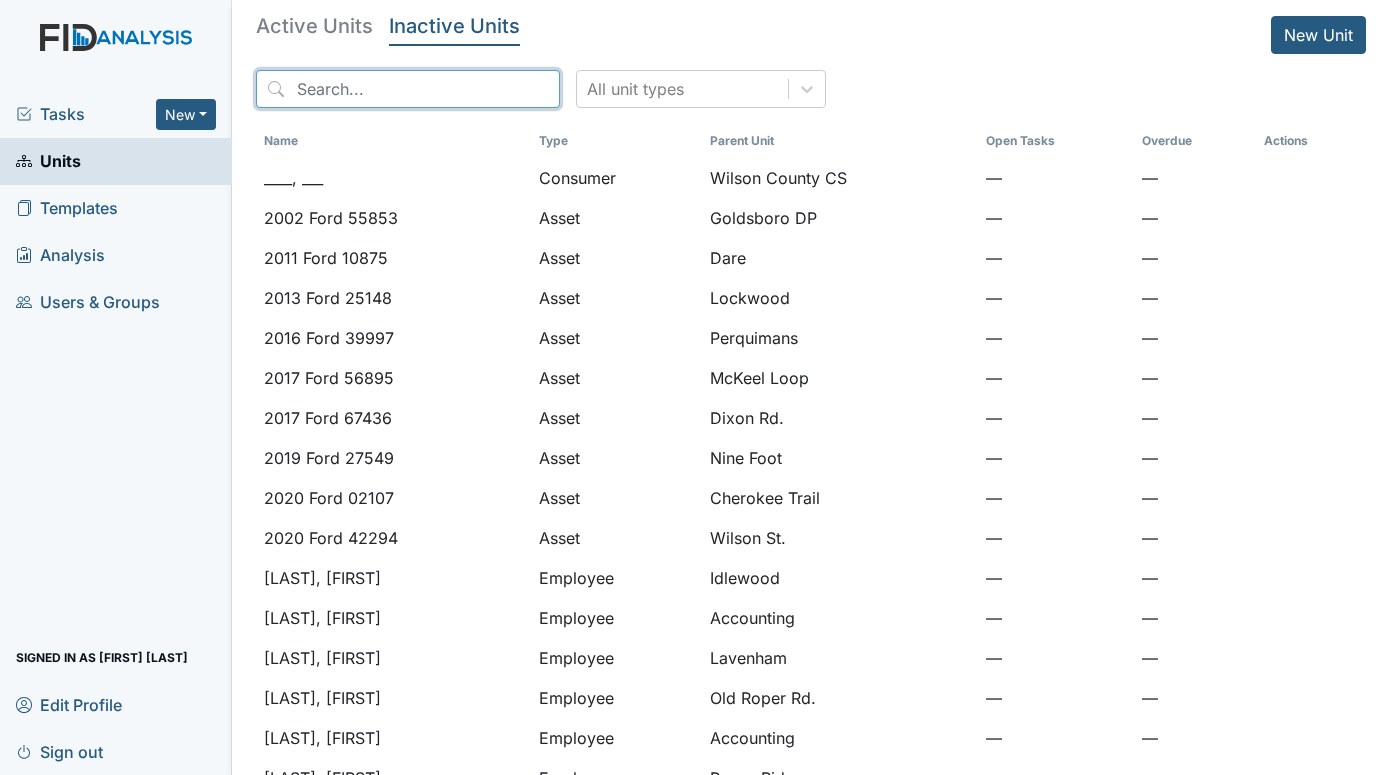 click at bounding box center [408, 89] 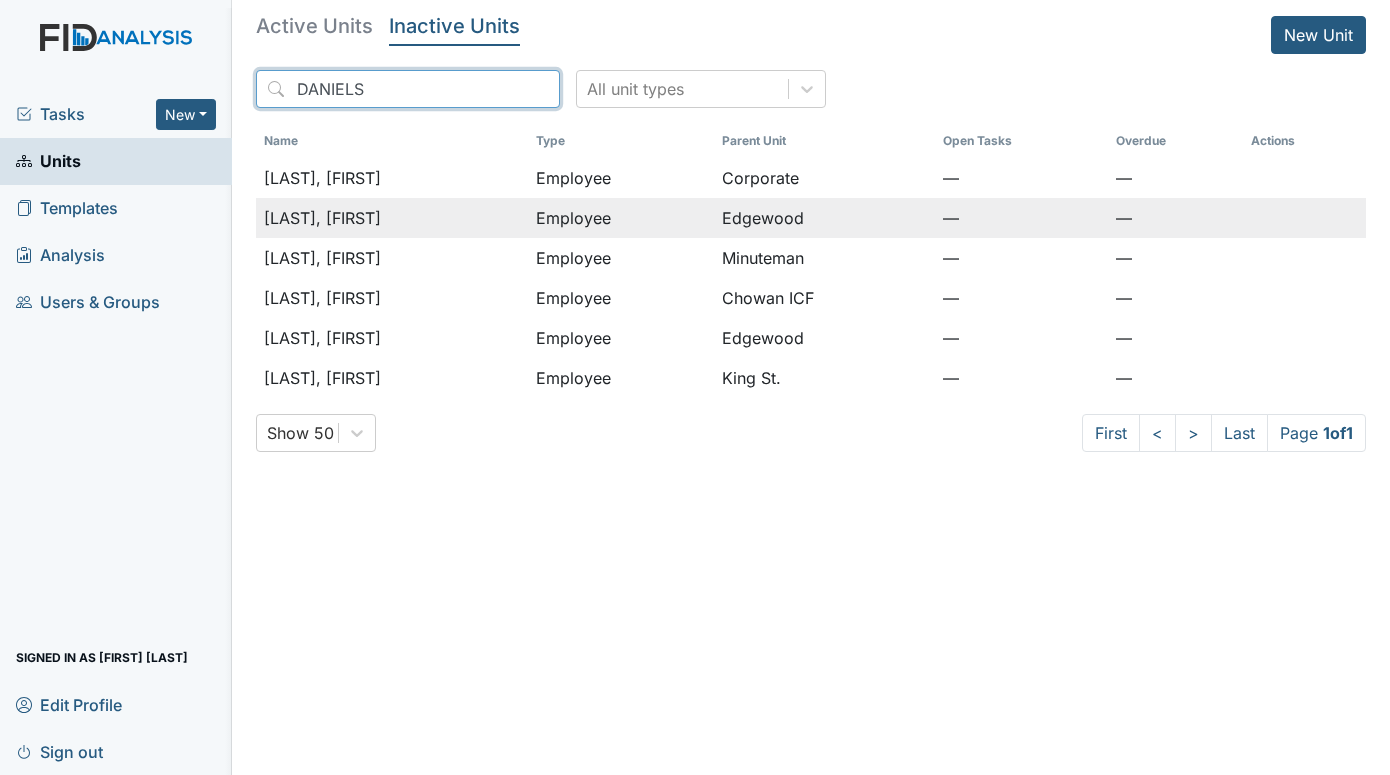type on "DANIELS" 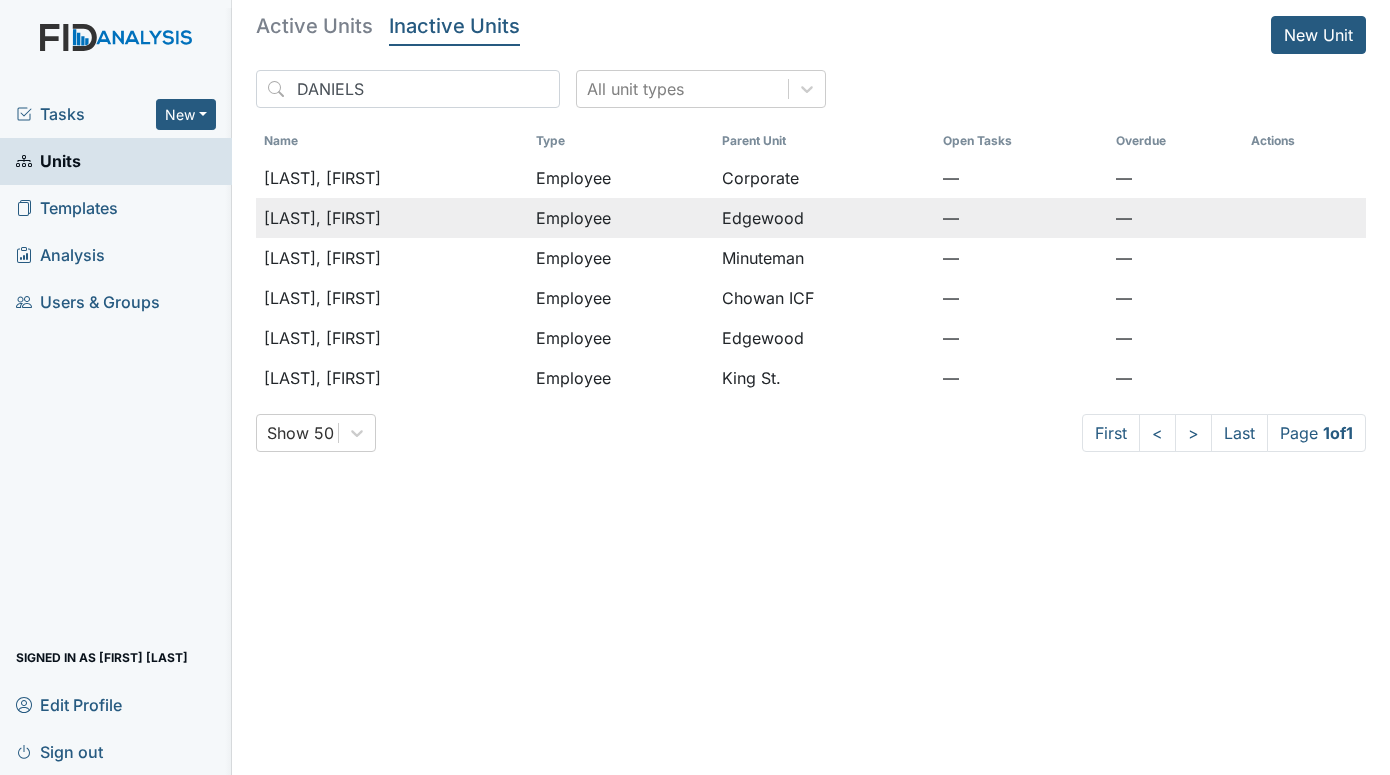 click on "Daniels, Shania" at bounding box center (392, 178) 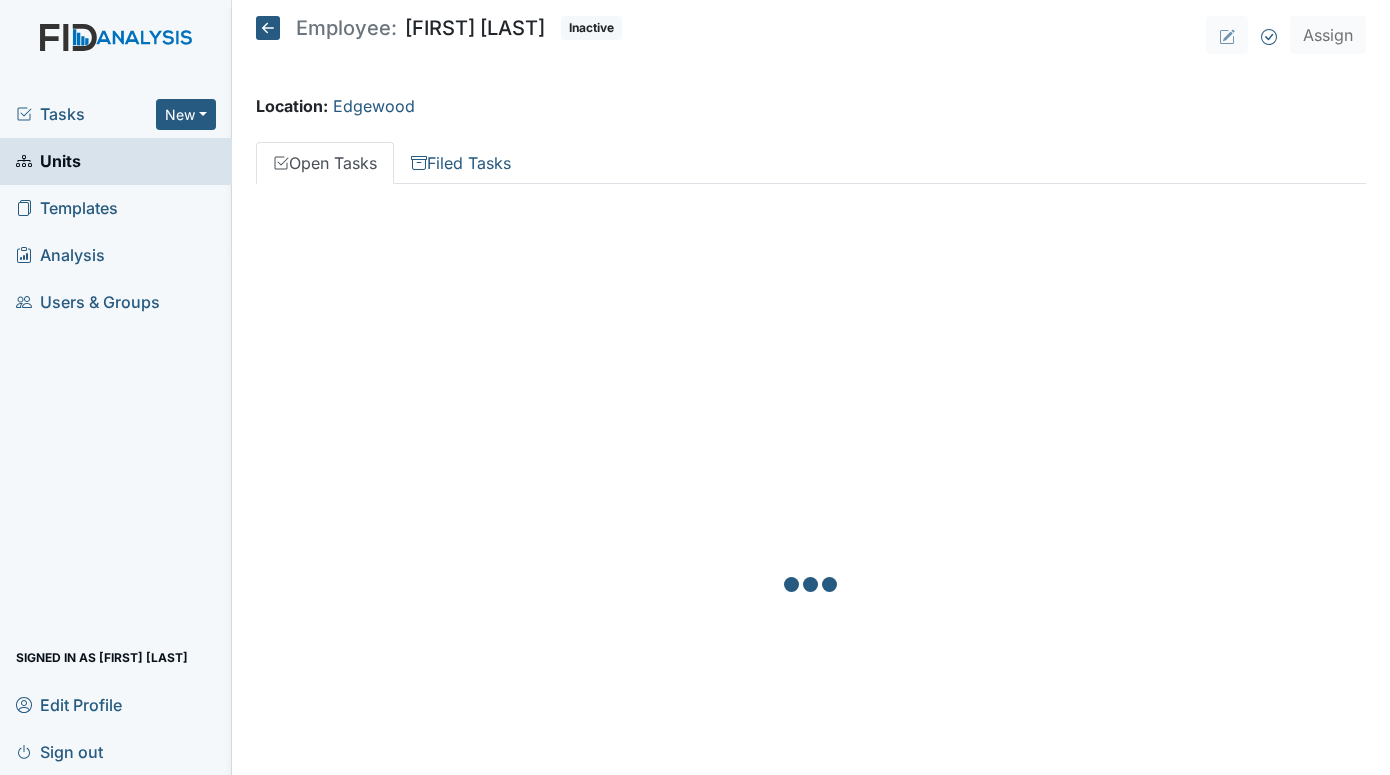 scroll, scrollTop: 0, scrollLeft: 0, axis: both 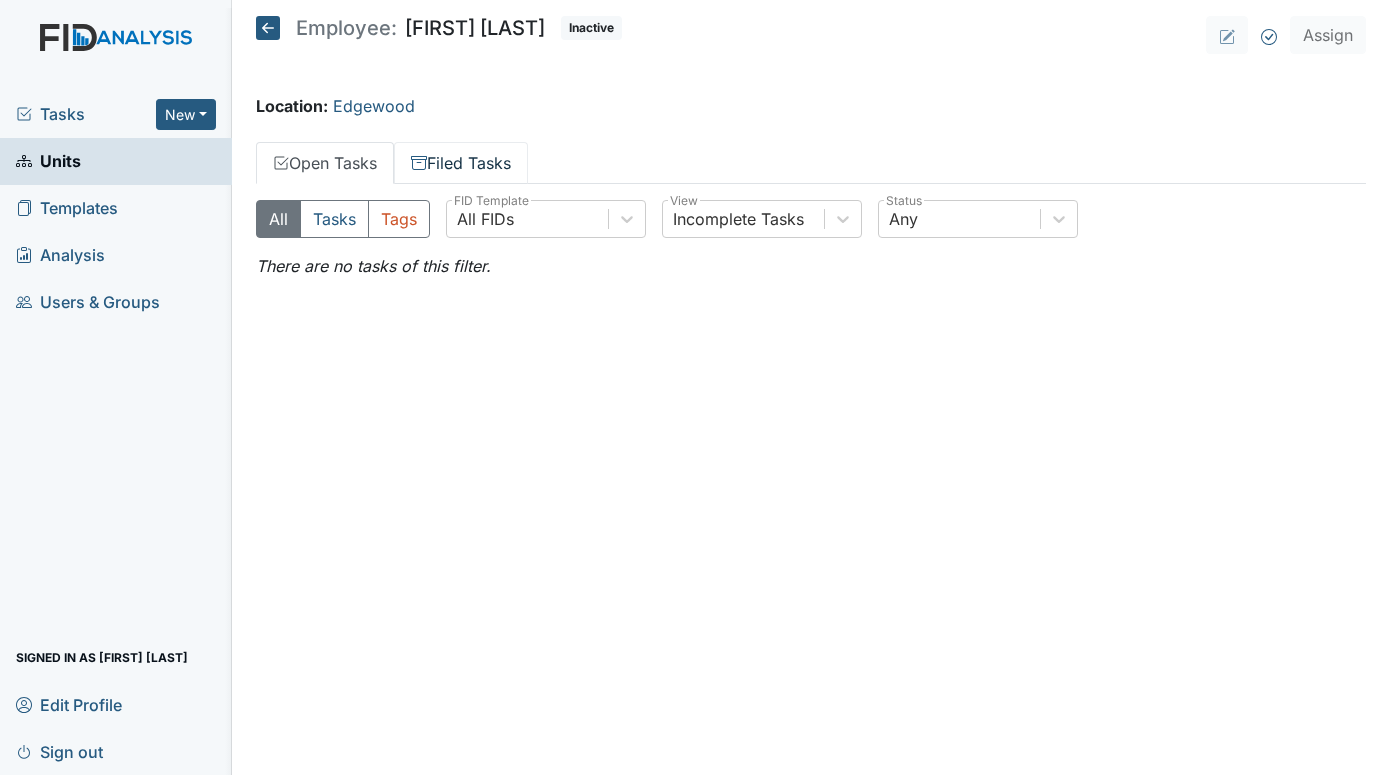 click on "Filed Tasks" at bounding box center (461, 163) 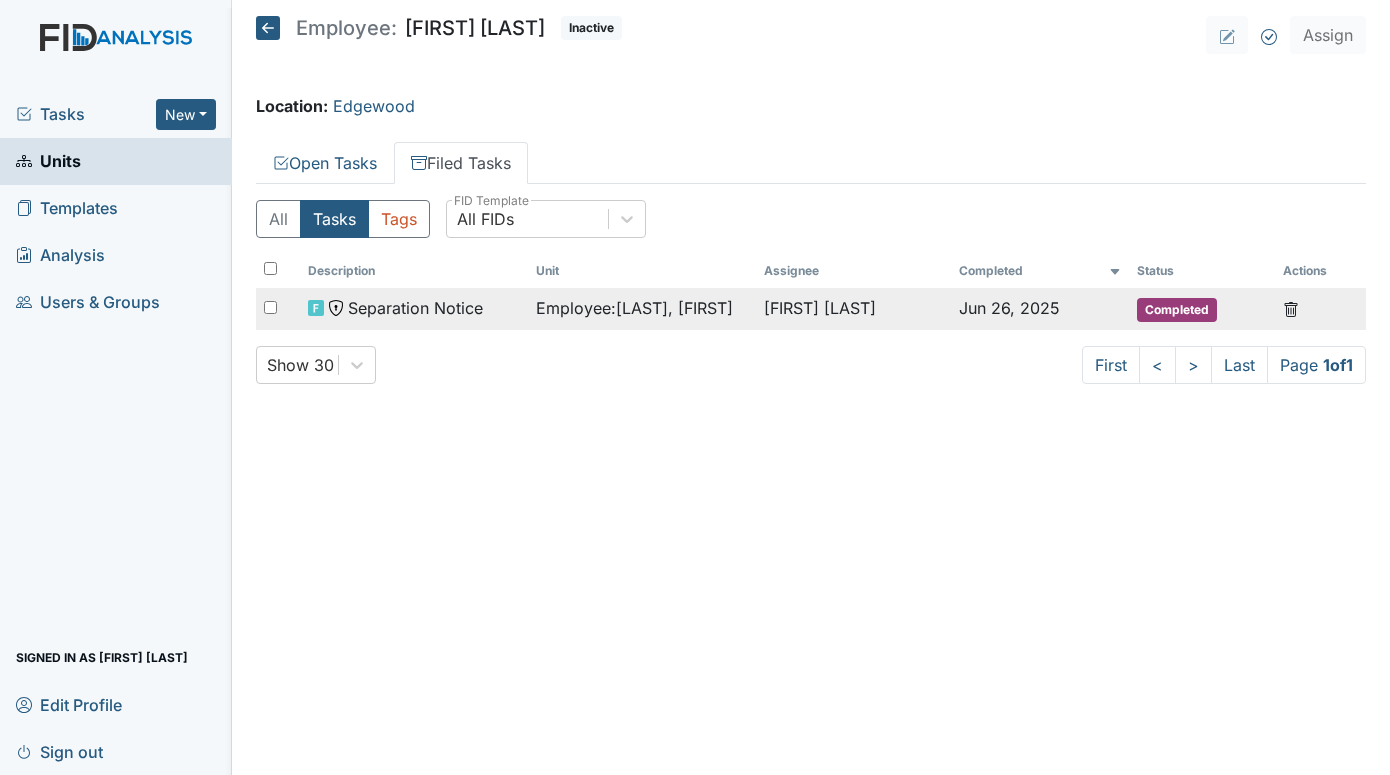 click on "Separation Notice" at bounding box center (414, 308) 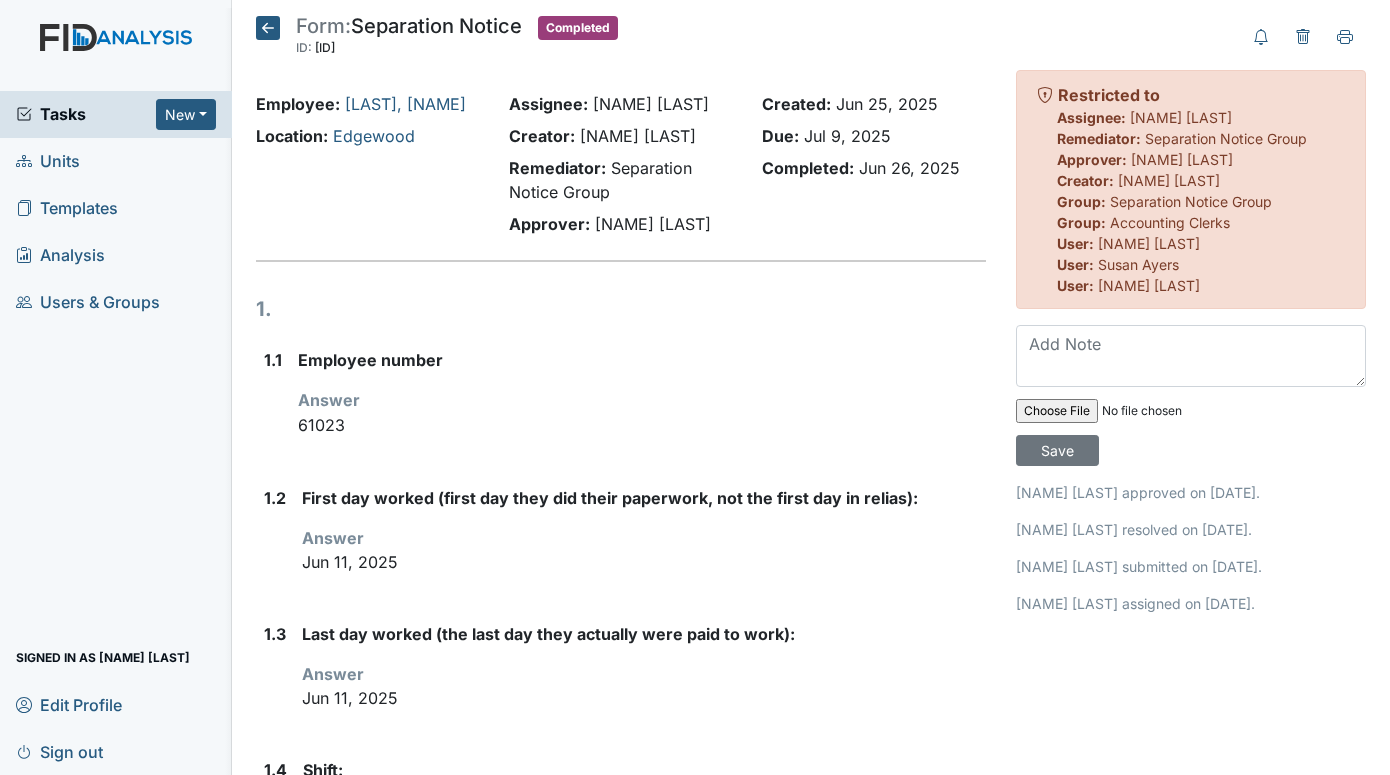 scroll, scrollTop: 0, scrollLeft: 0, axis: both 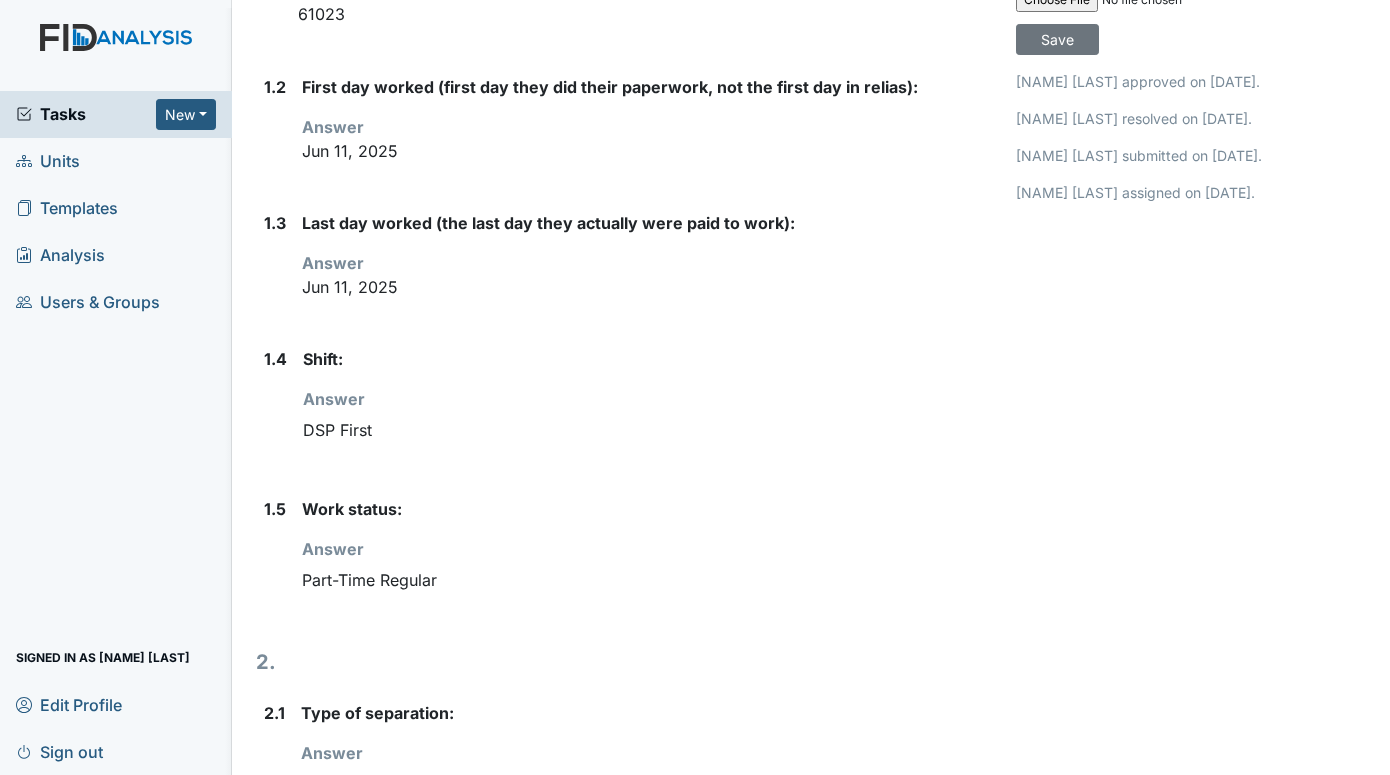 click on "Units" at bounding box center [116, 161] 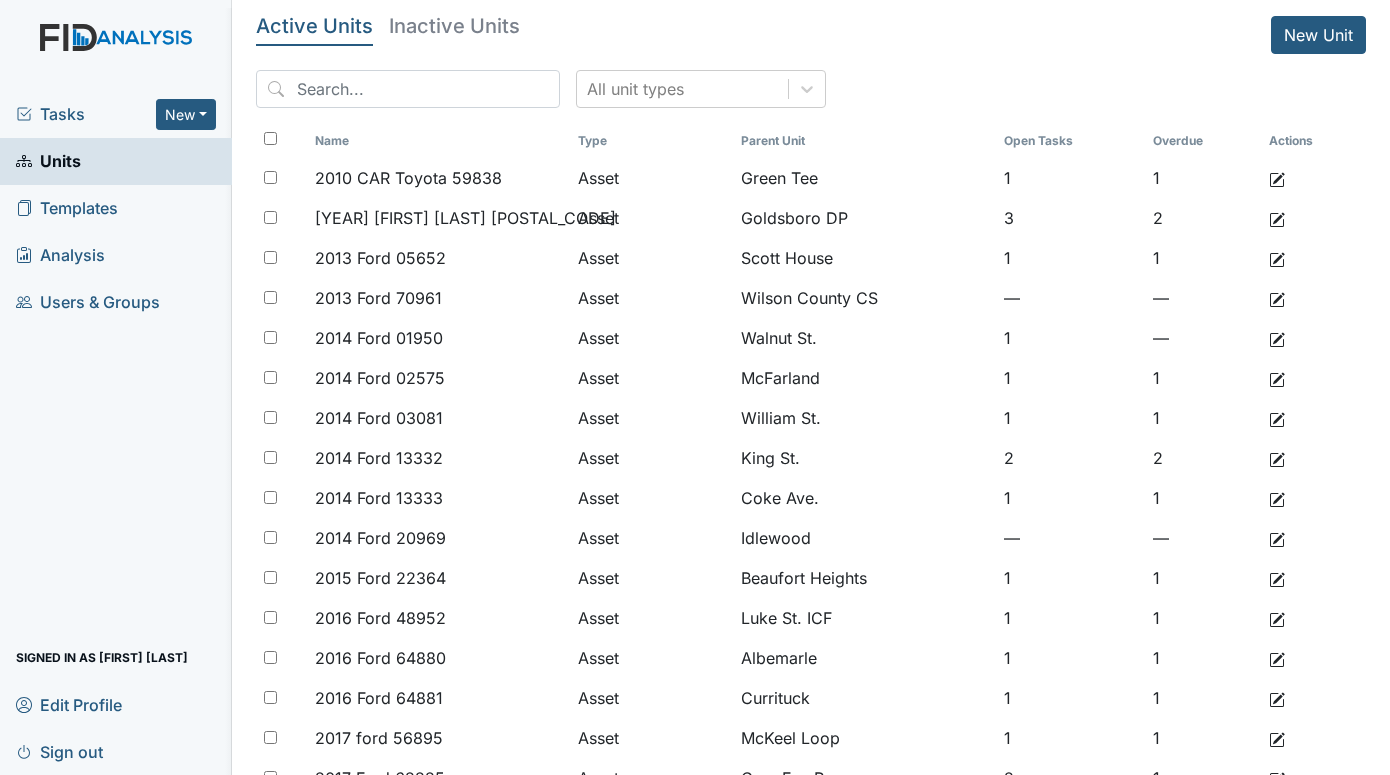 scroll, scrollTop: 0, scrollLeft: 0, axis: both 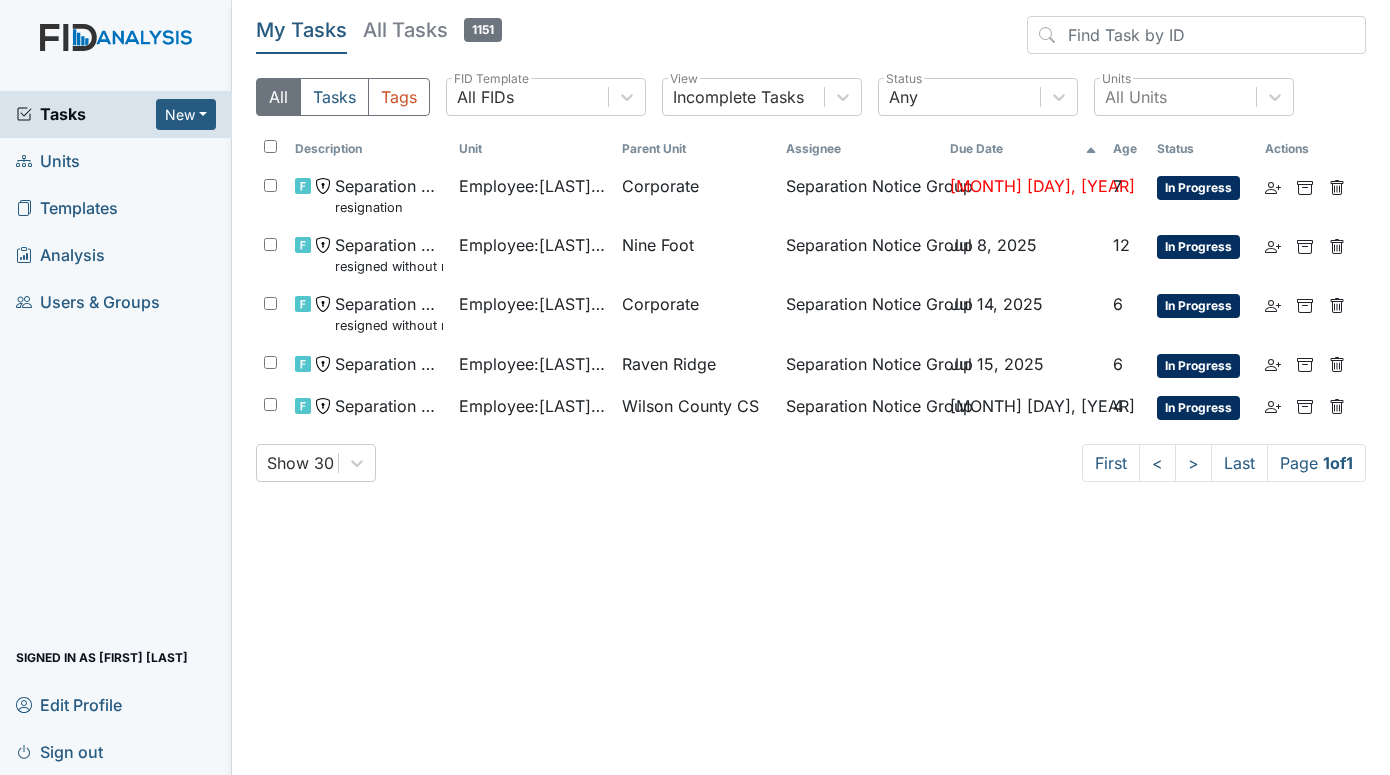 click on "Units" at bounding box center (48, 161) 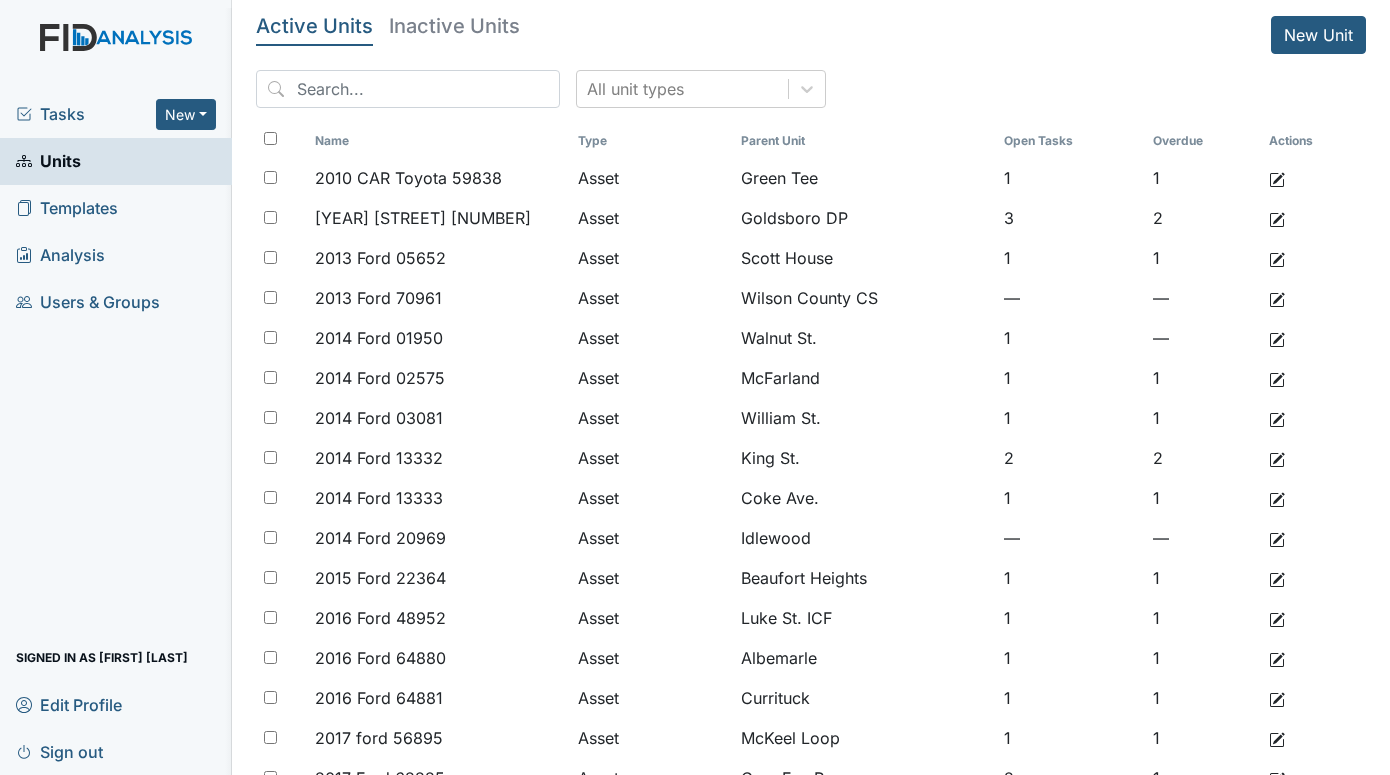 scroll, scrollTop: 0, scrollLeft: 0, axis: both 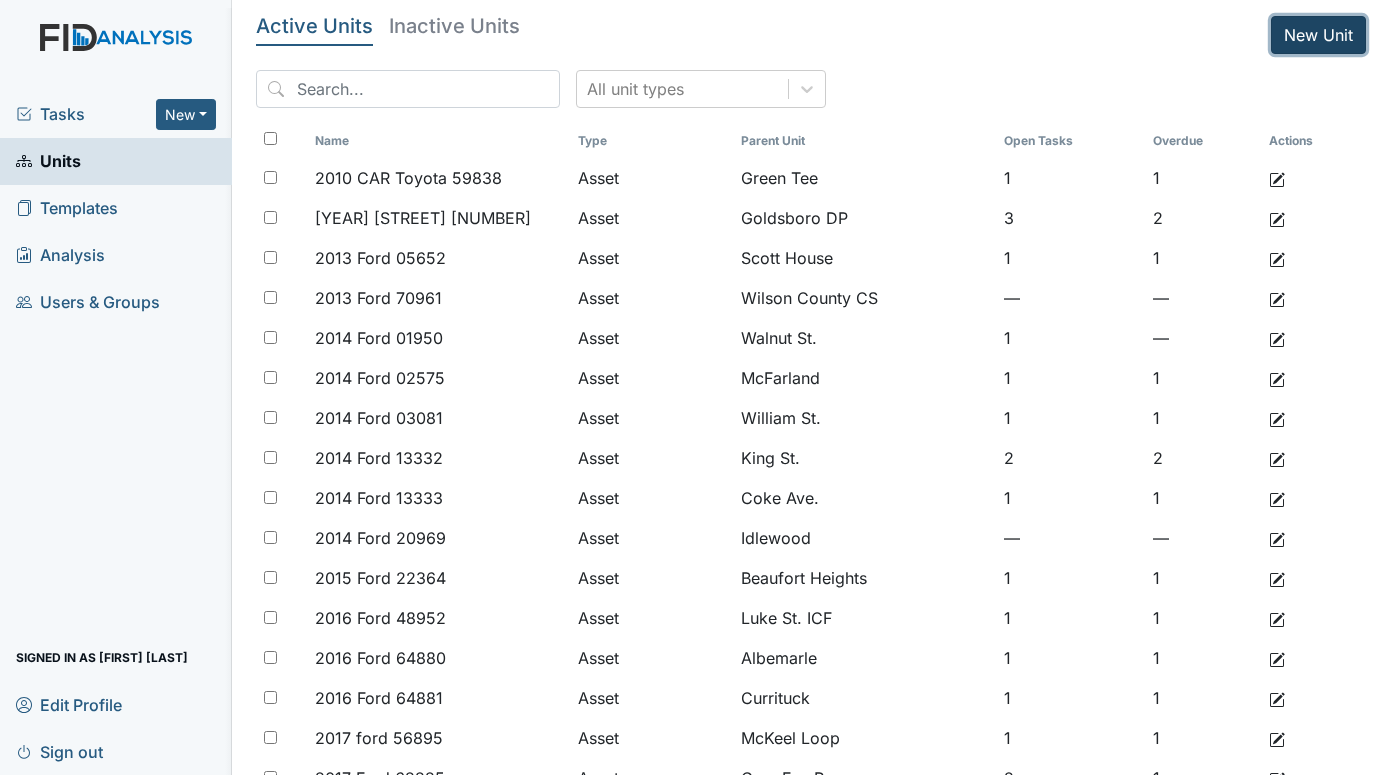 click on "New Unit" at bounding box center [1318, 35] 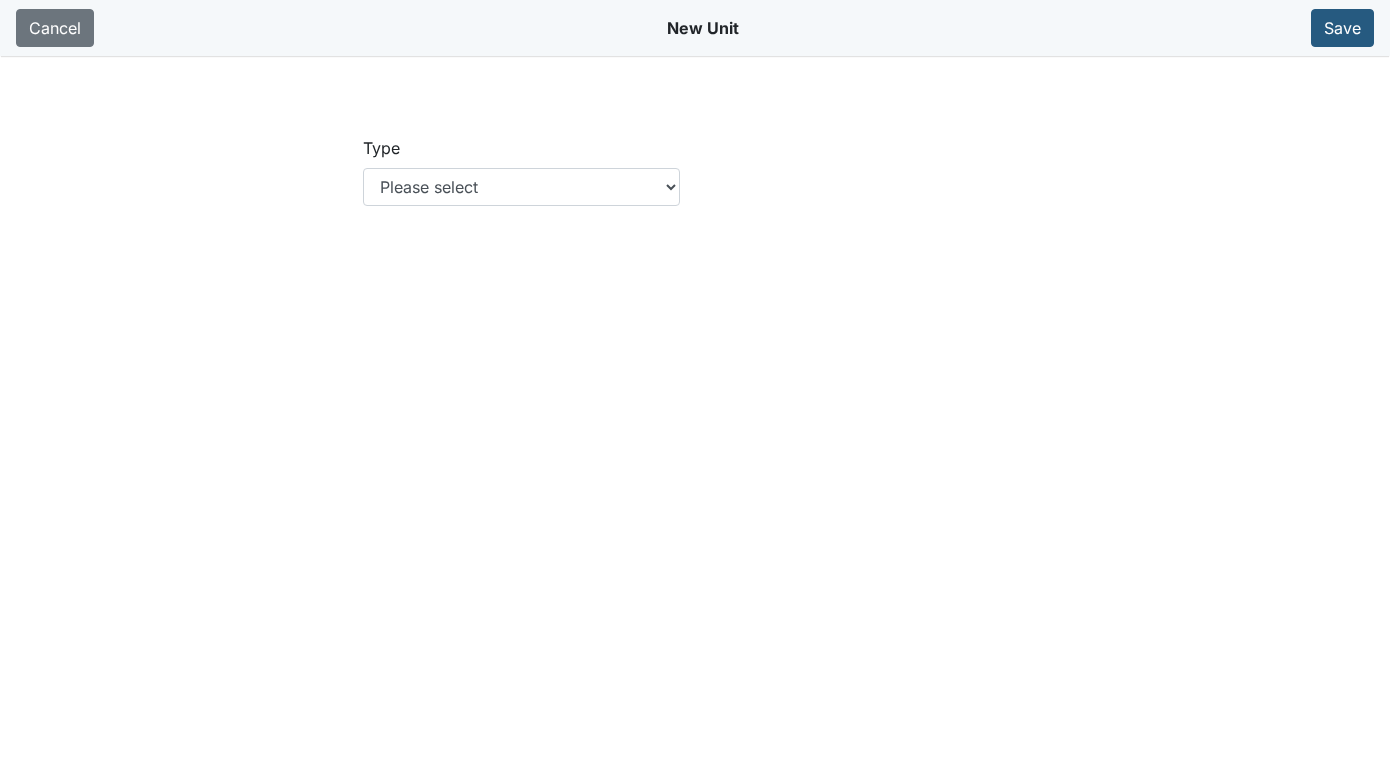 scroll, scrollTop: 0, scrollLeft: 0, axis: both 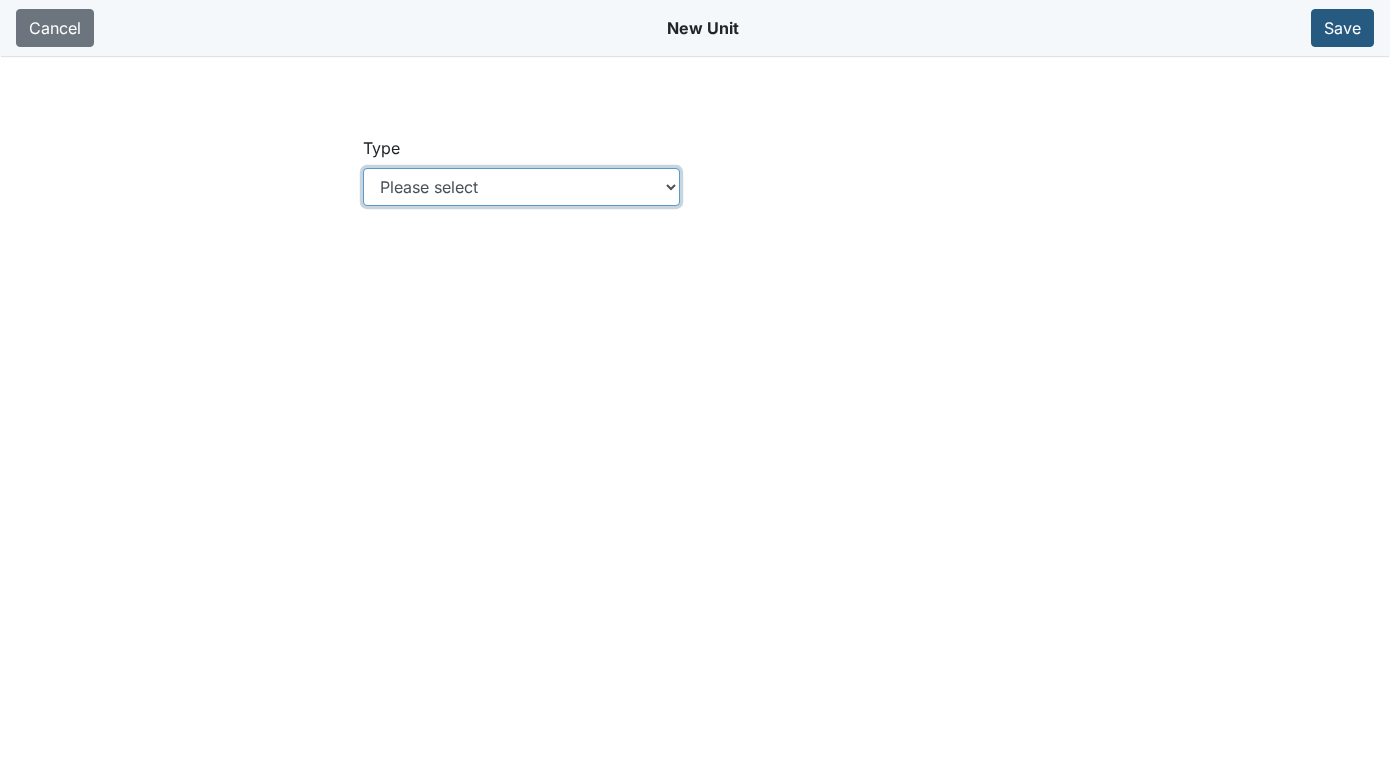 drag, startPoint x: 672, startPoint y: 186, endPoint x: 654, endPoint y: 197, distance: 21.095022 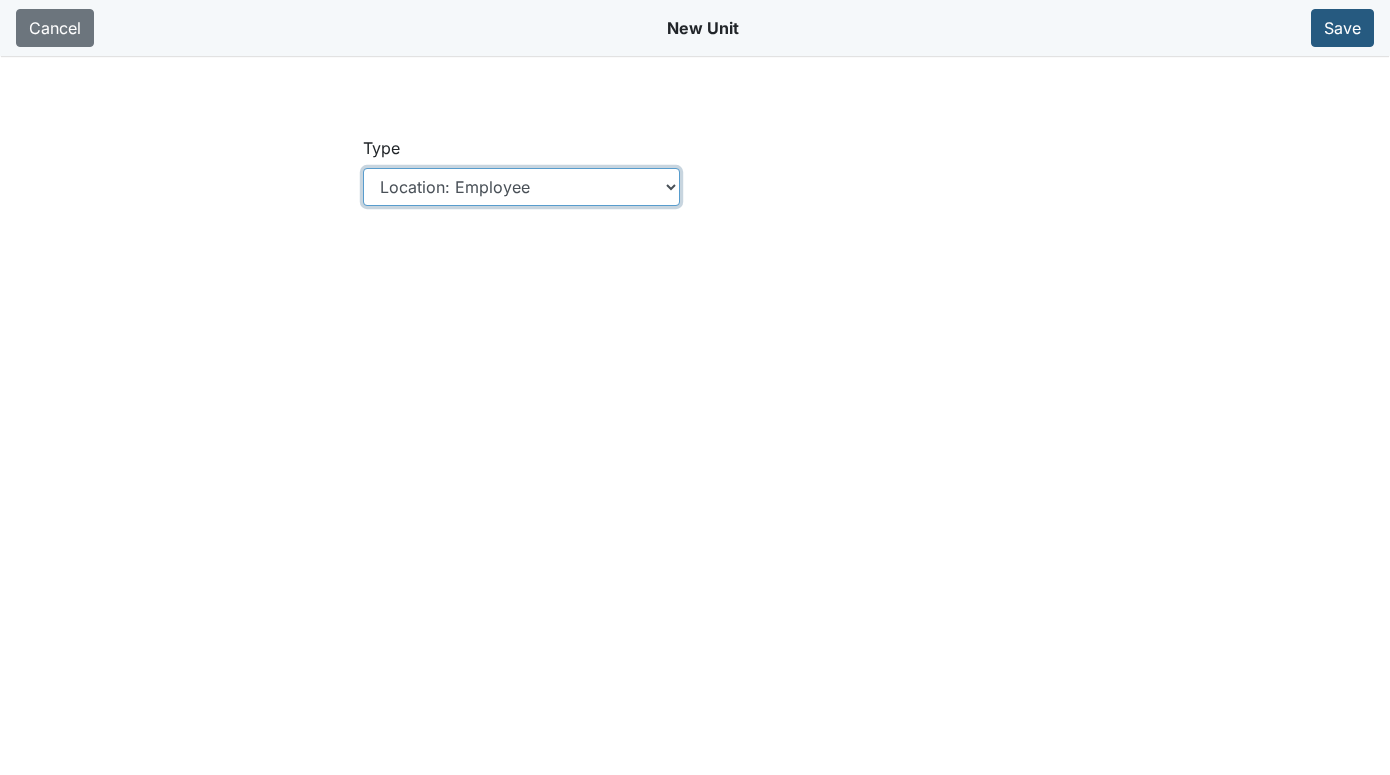 click on "Please select
Location
Location: Employee
Location: Consumer
Location: Asset
Location: Other" at bounding box center [522, 187] 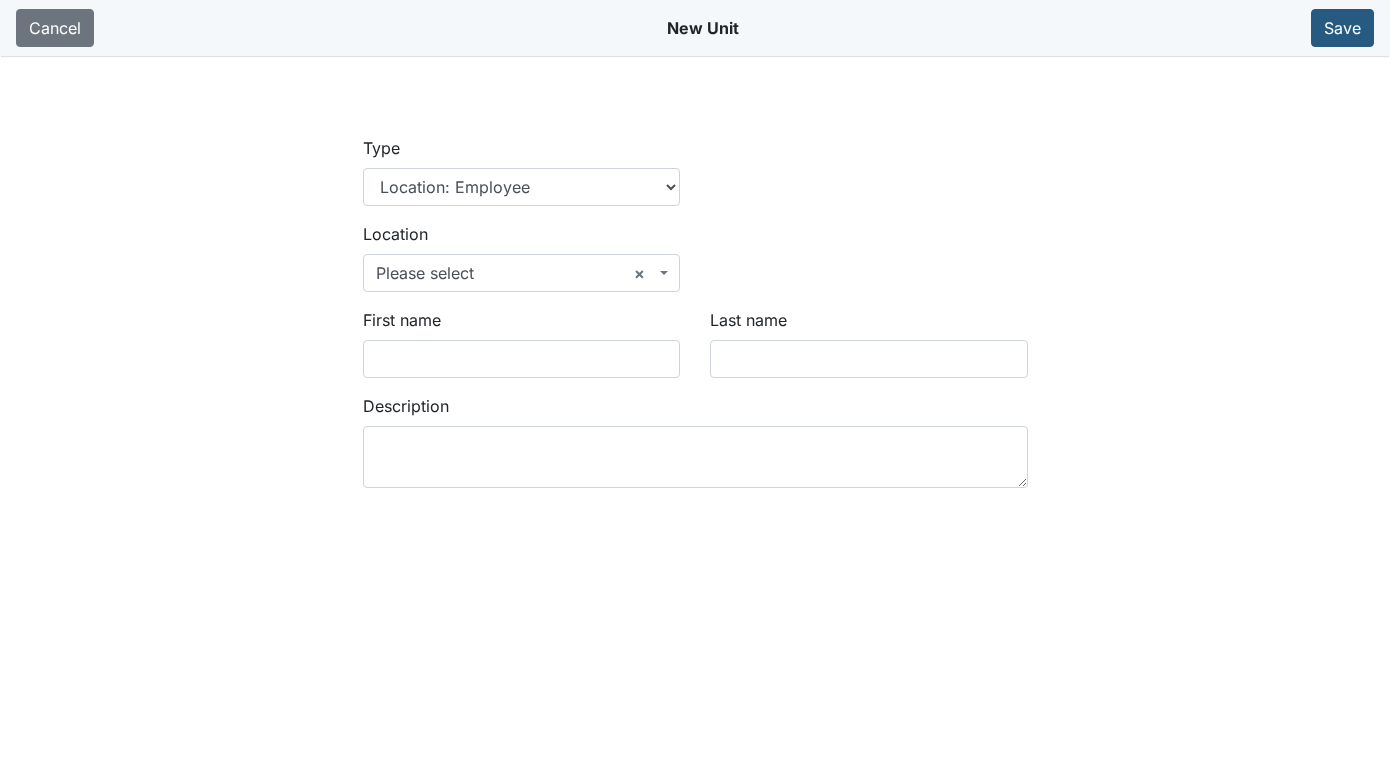 scroll, scrollTop: 0, scrollLeft: 0, axis: both 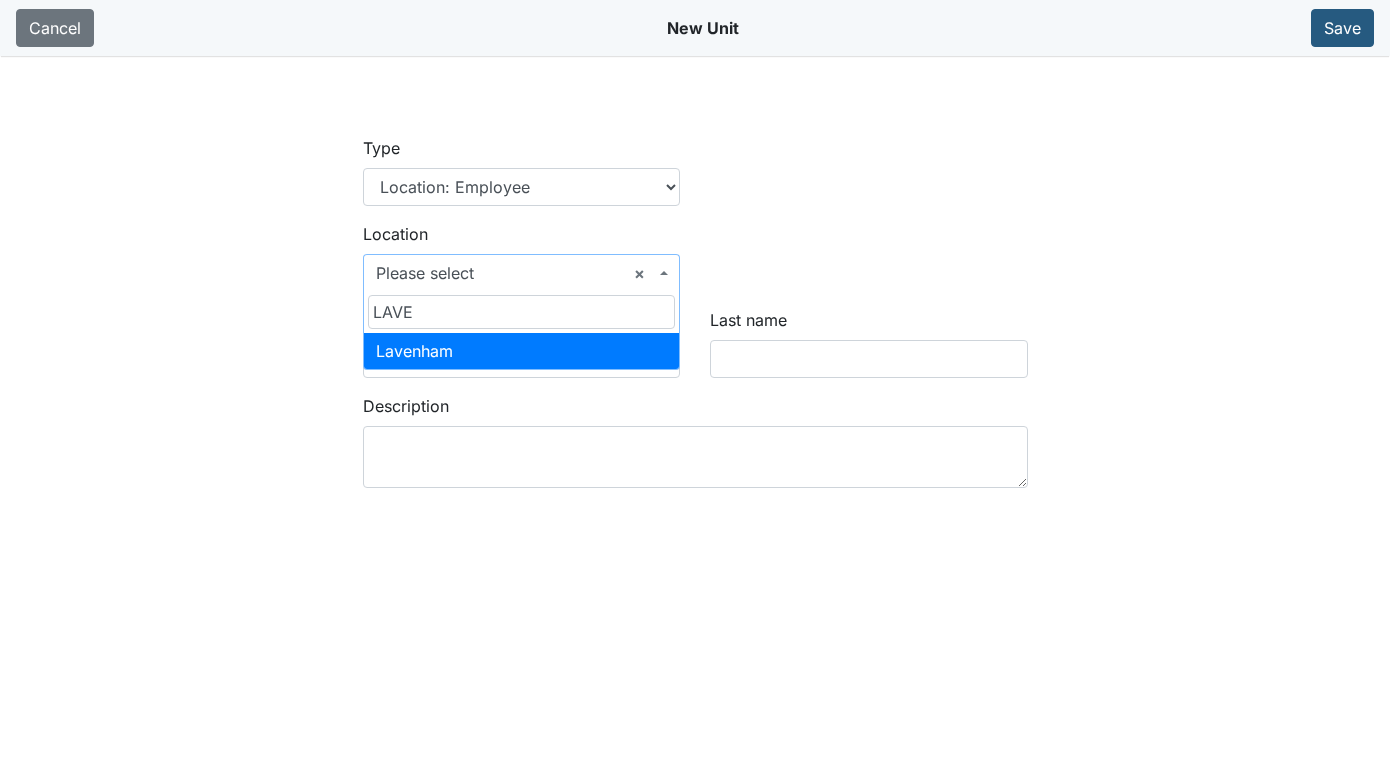 type on "[STATE]" 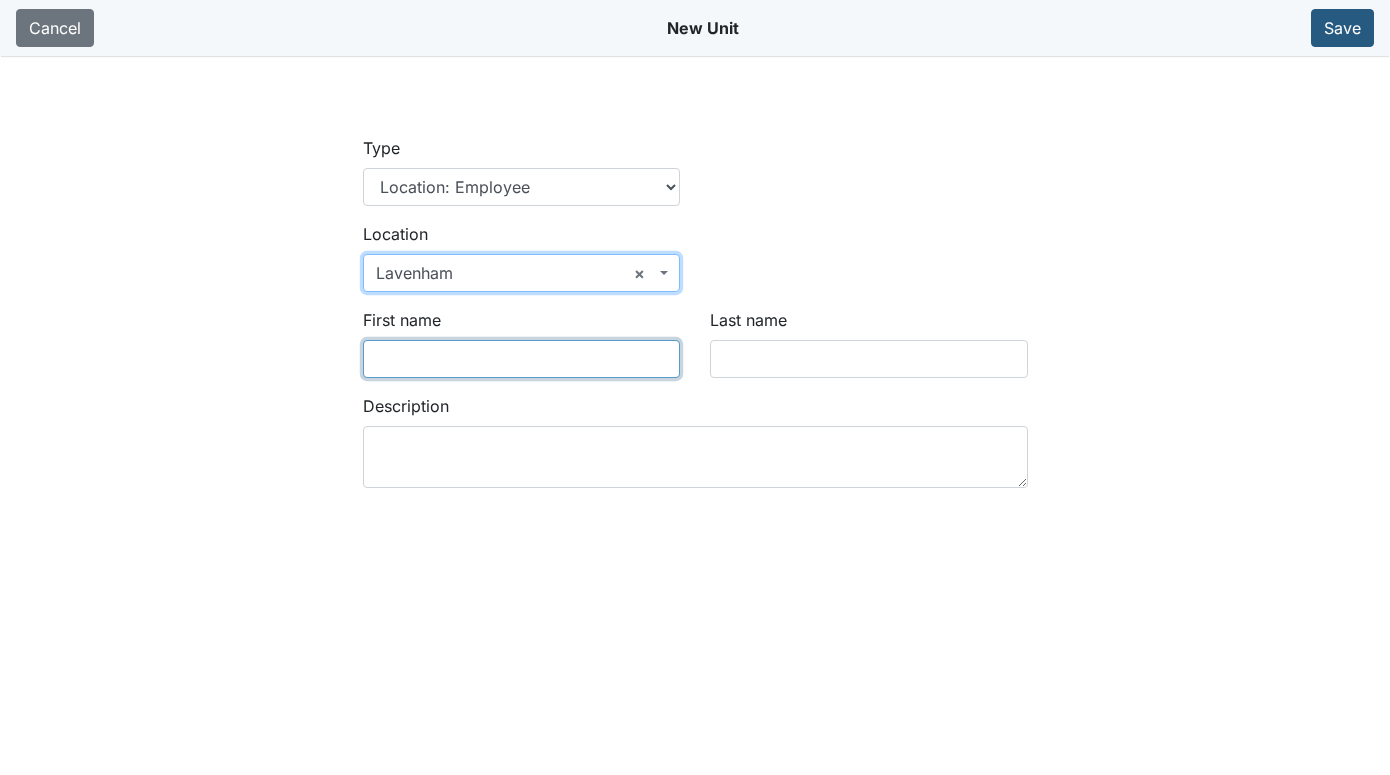 click on "First name" at bounding box center (522, 359) 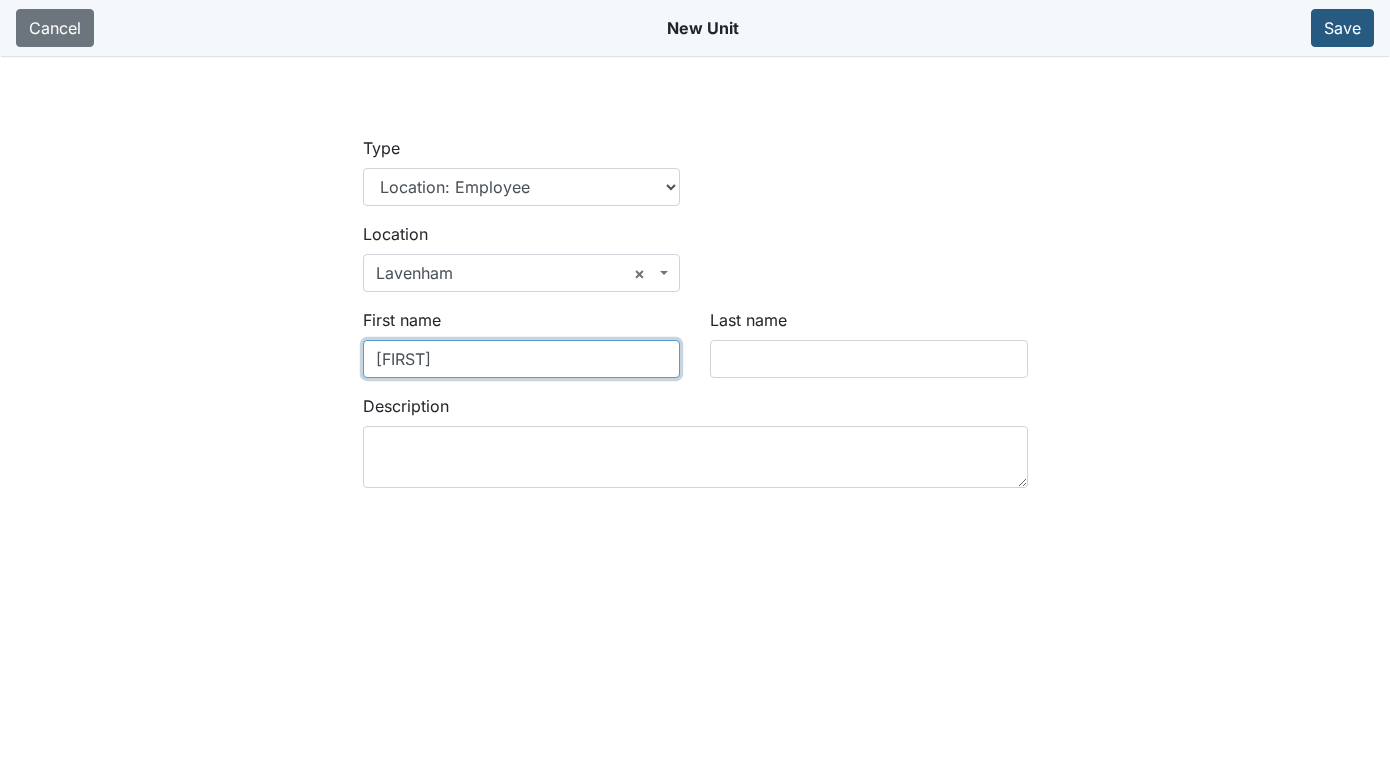 type on "Michele" 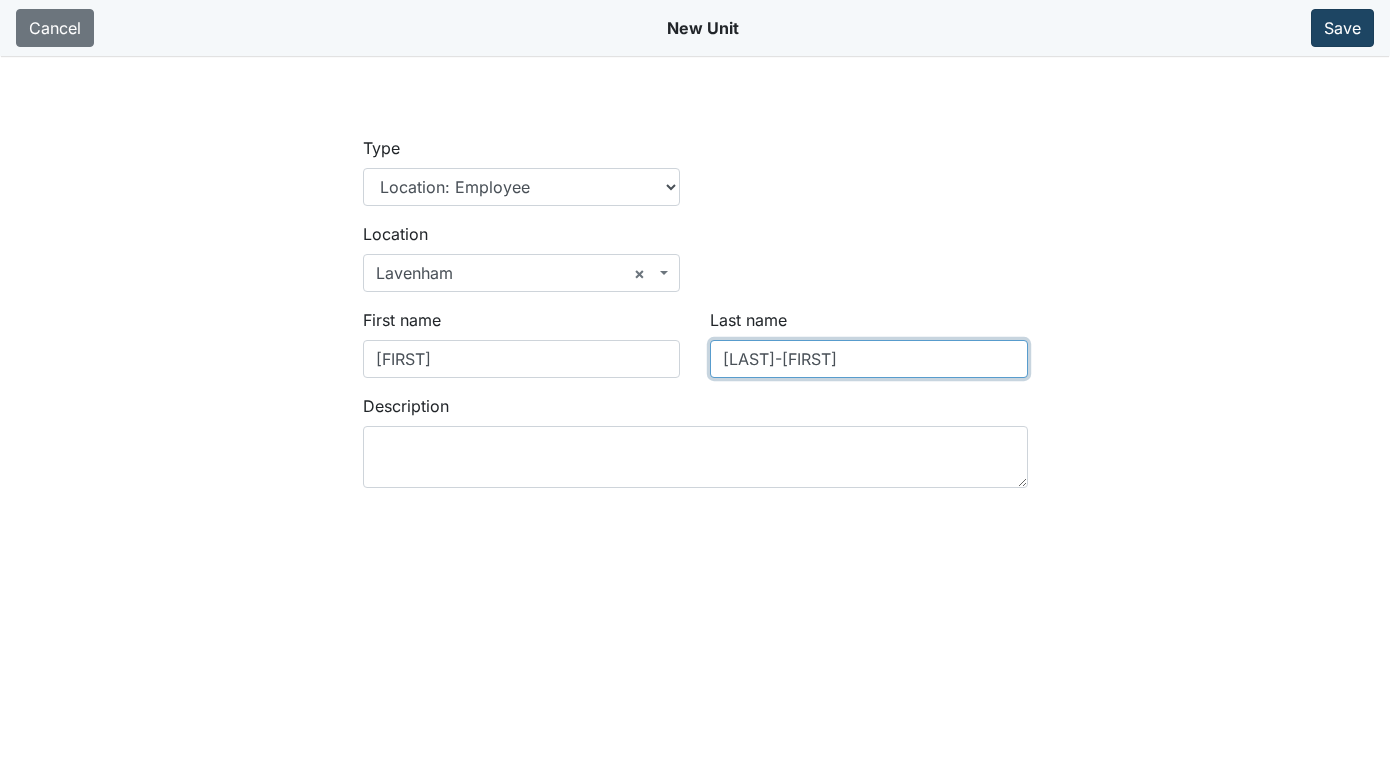 type on "Rager-Stefanik" 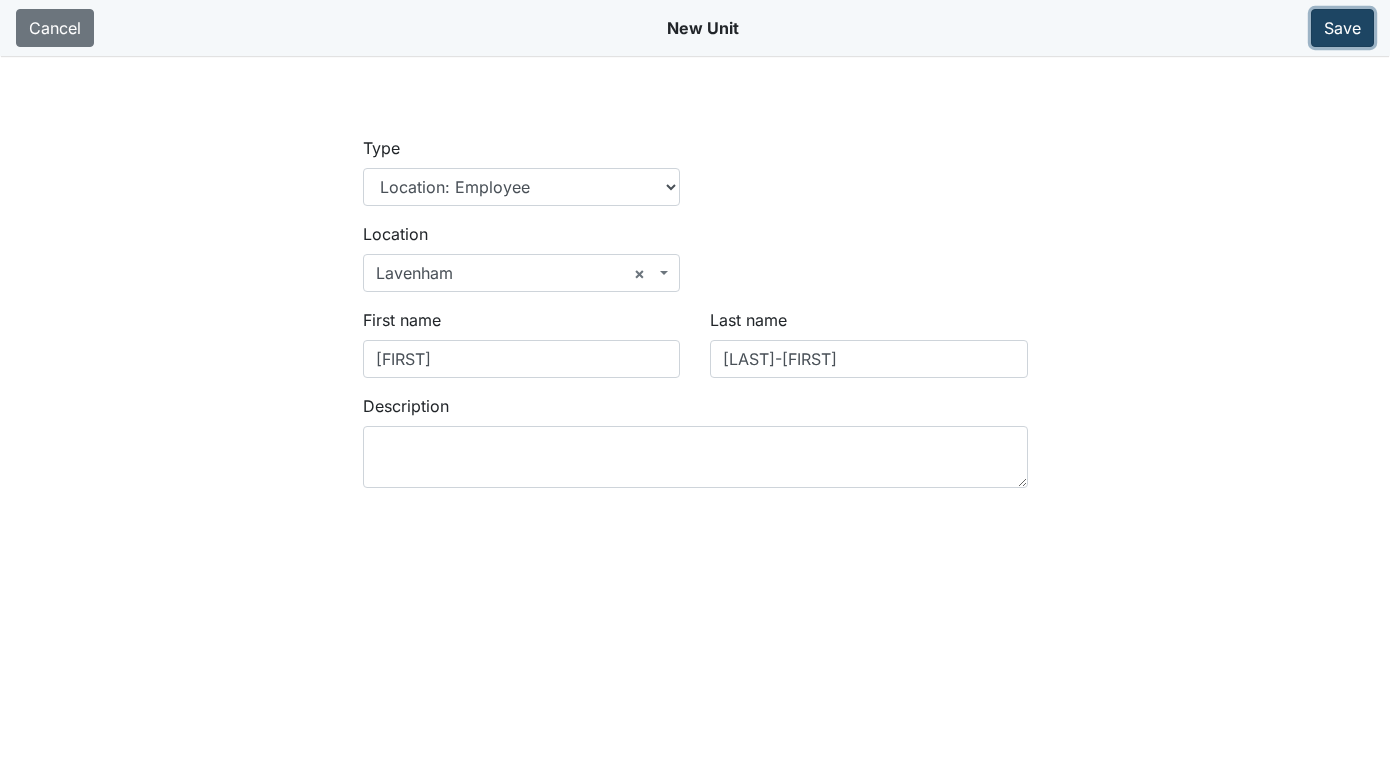 click on "Save" at bounding box center [1342, 28] 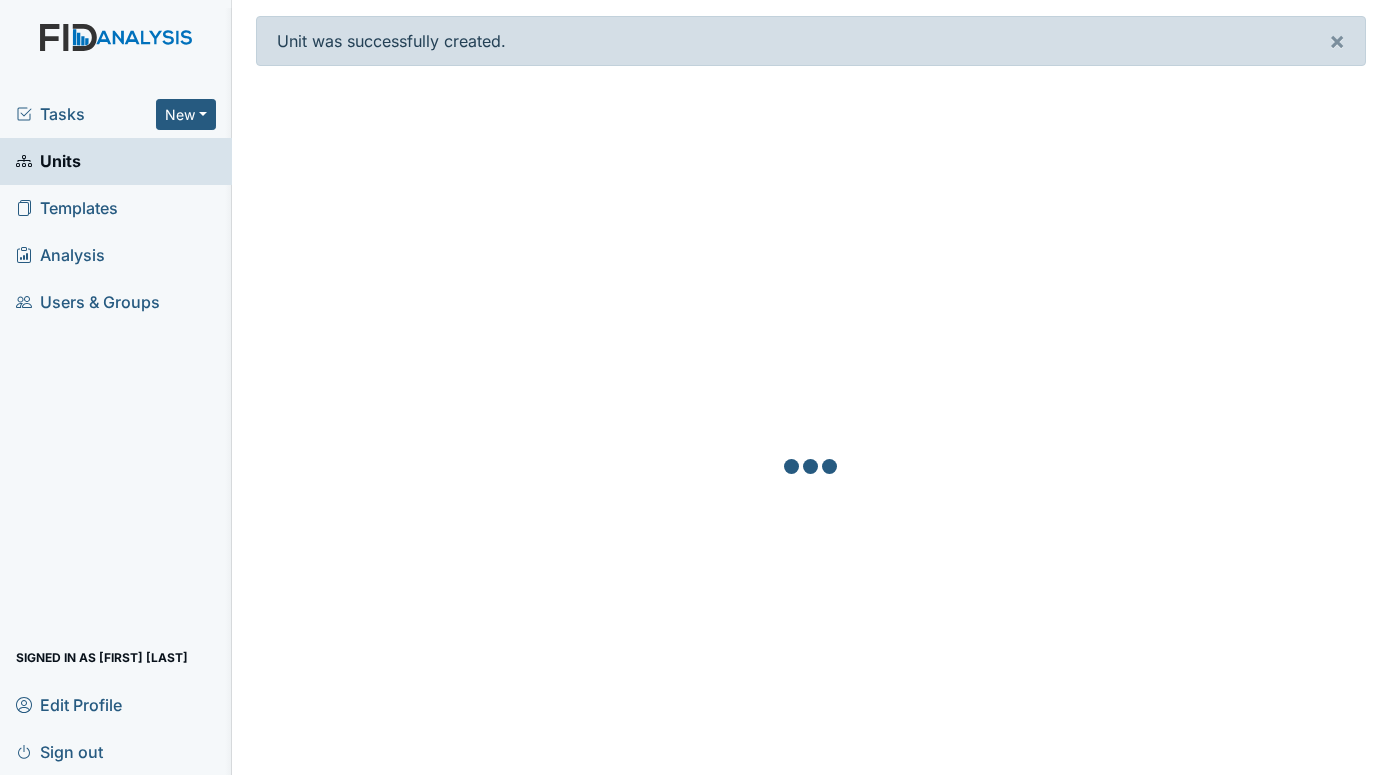 scroll, scrollTop: 0, scrollLeft: 0, axis: both 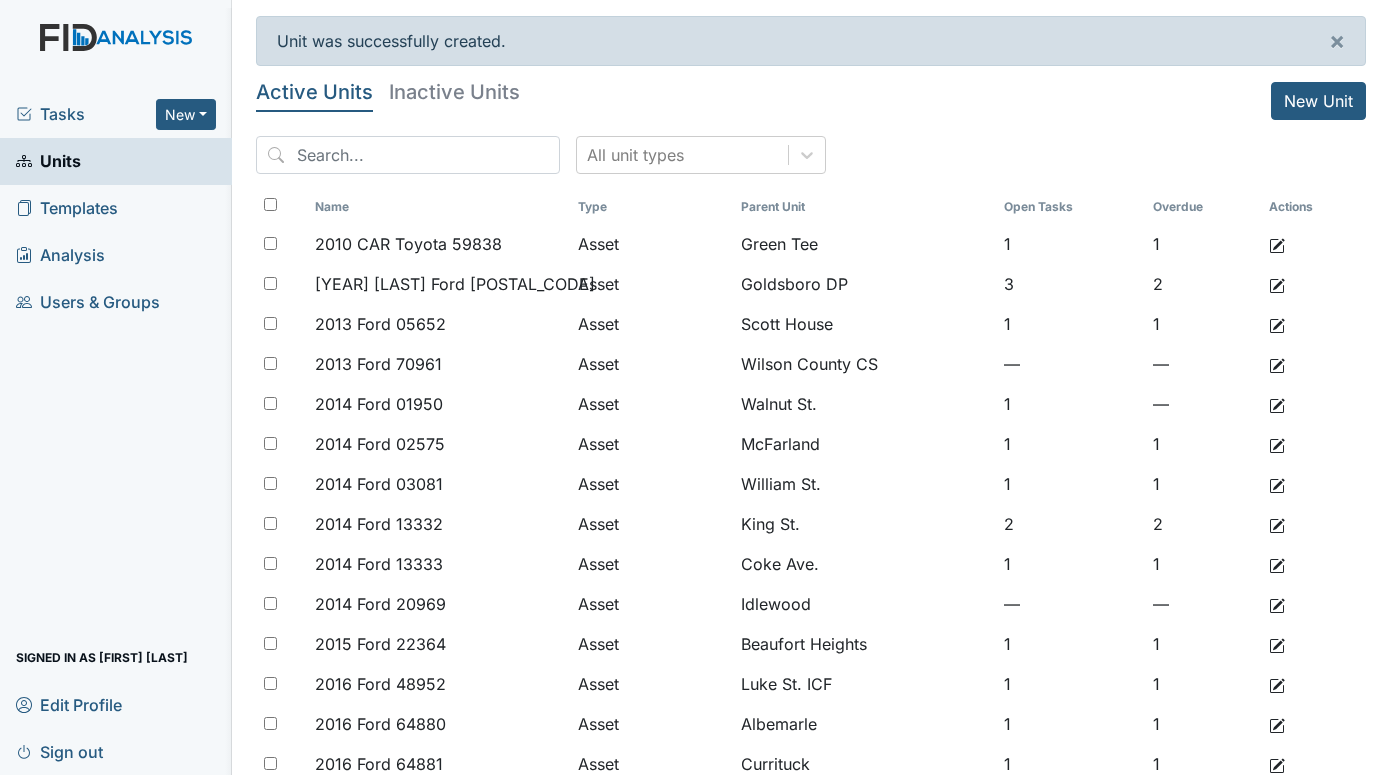 click on "Tasks" at bounding box center (86, 114) 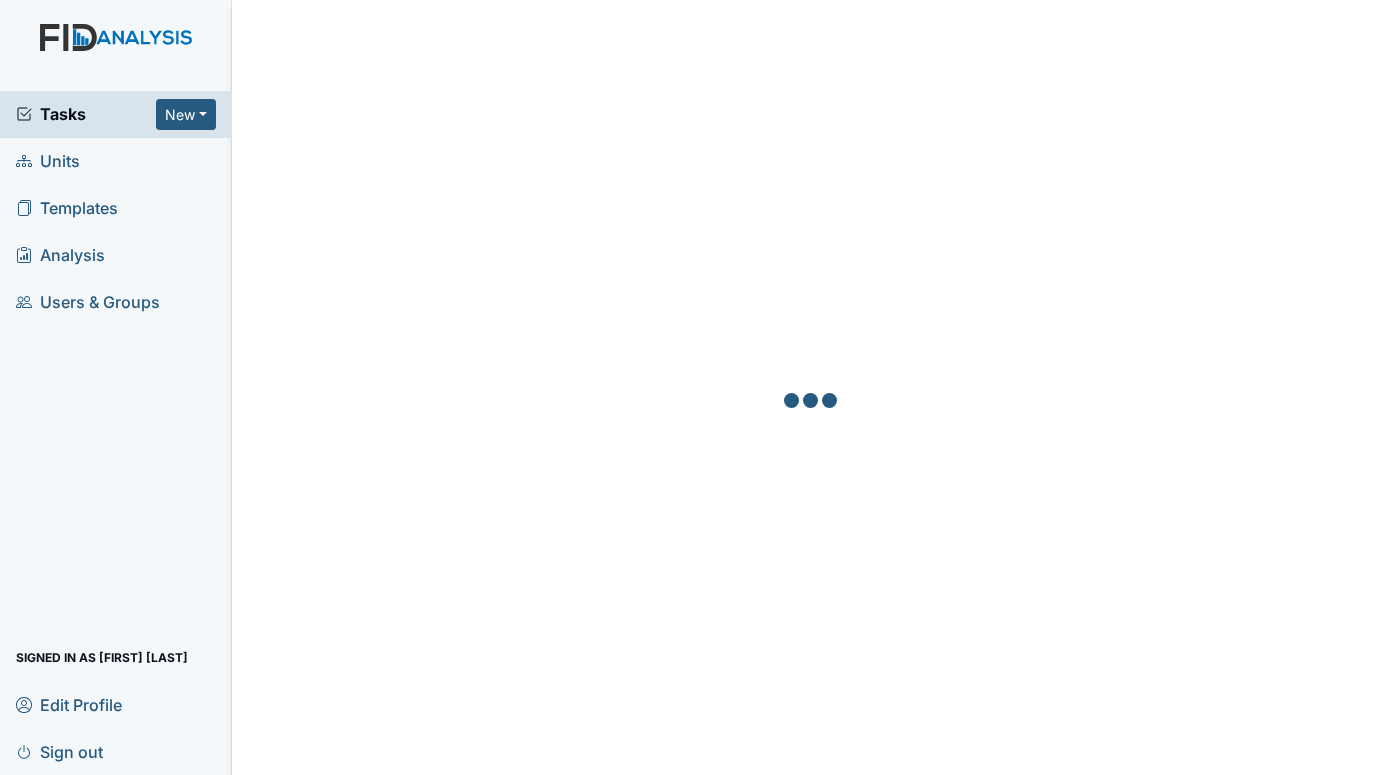 scroll, scrollTop: 0, scrollLeft: 0, axis: both 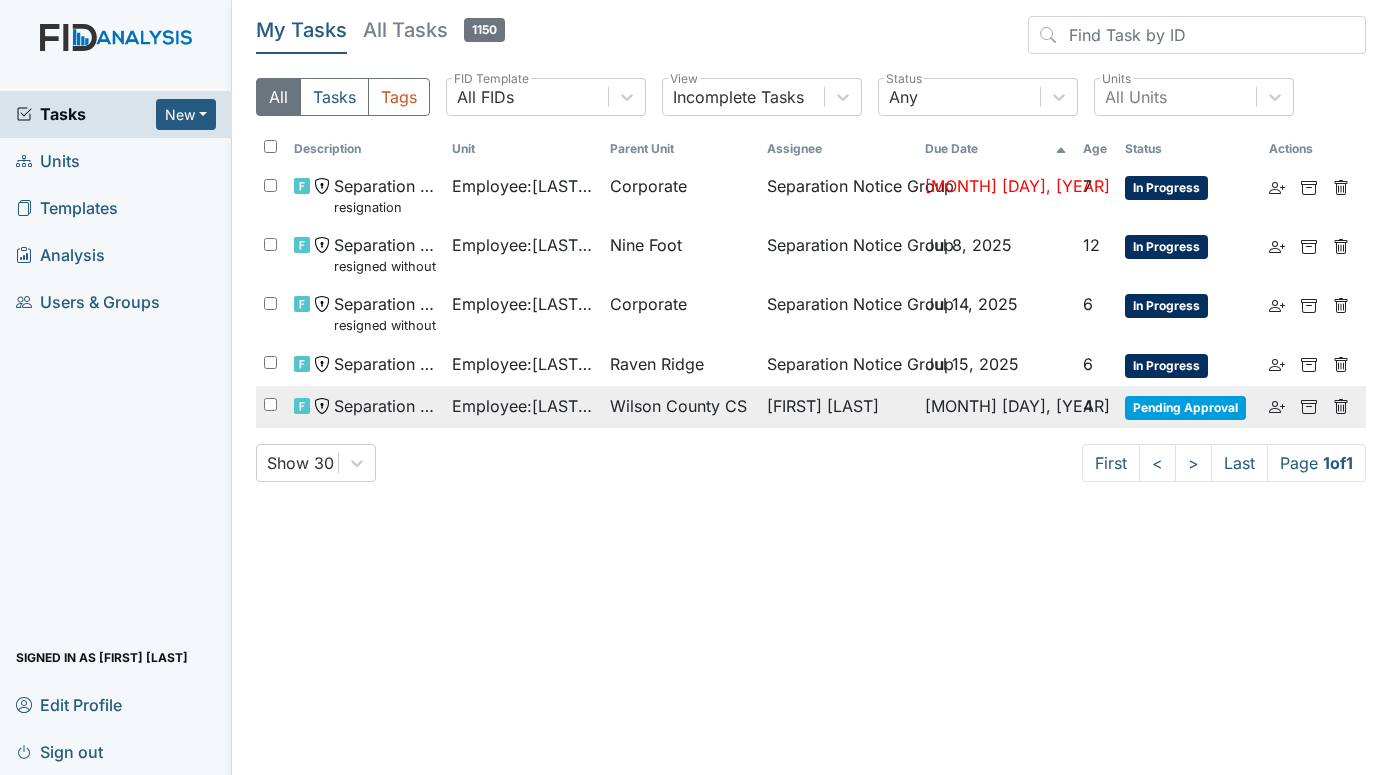 click on "Wilson County CS" at bounding box center [648, 186] 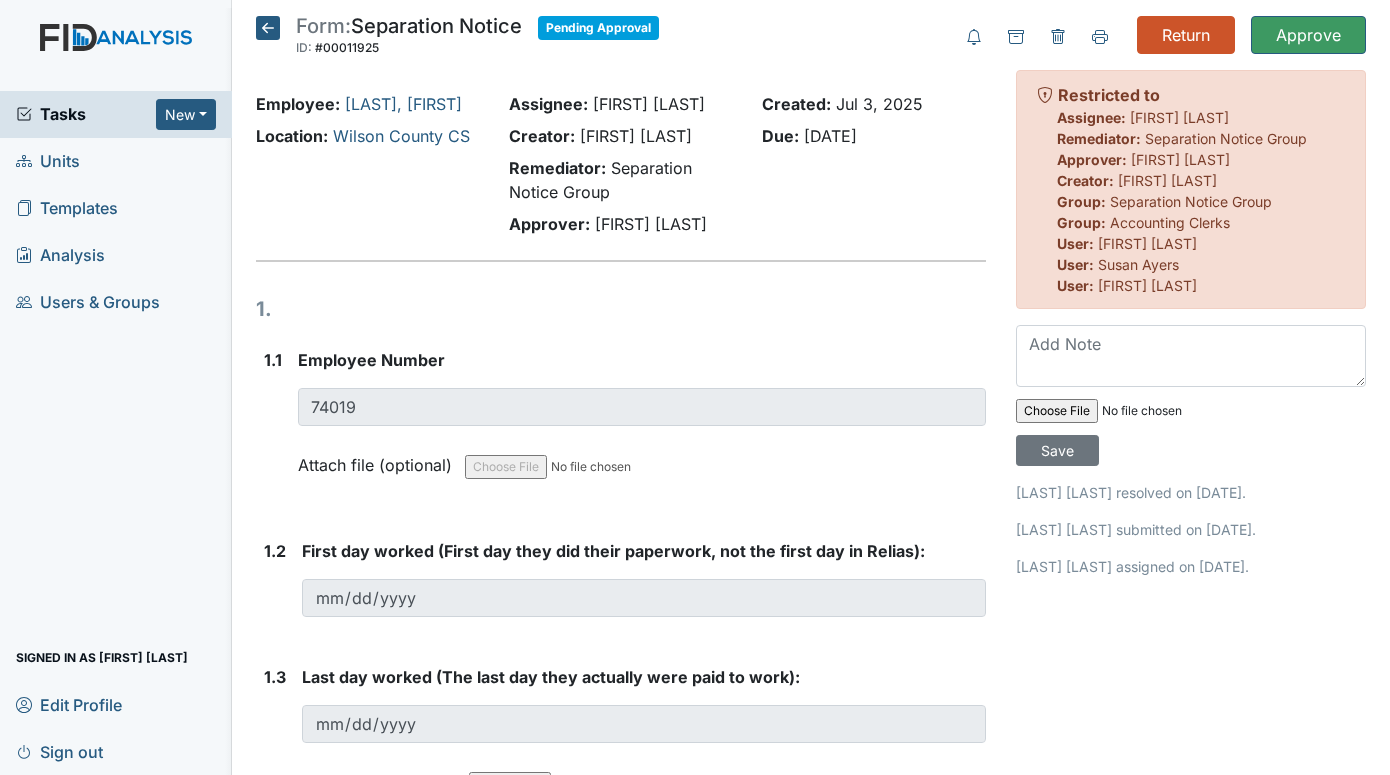 scroll, scrollTop: 0, scrollLeft: 0, axis: both 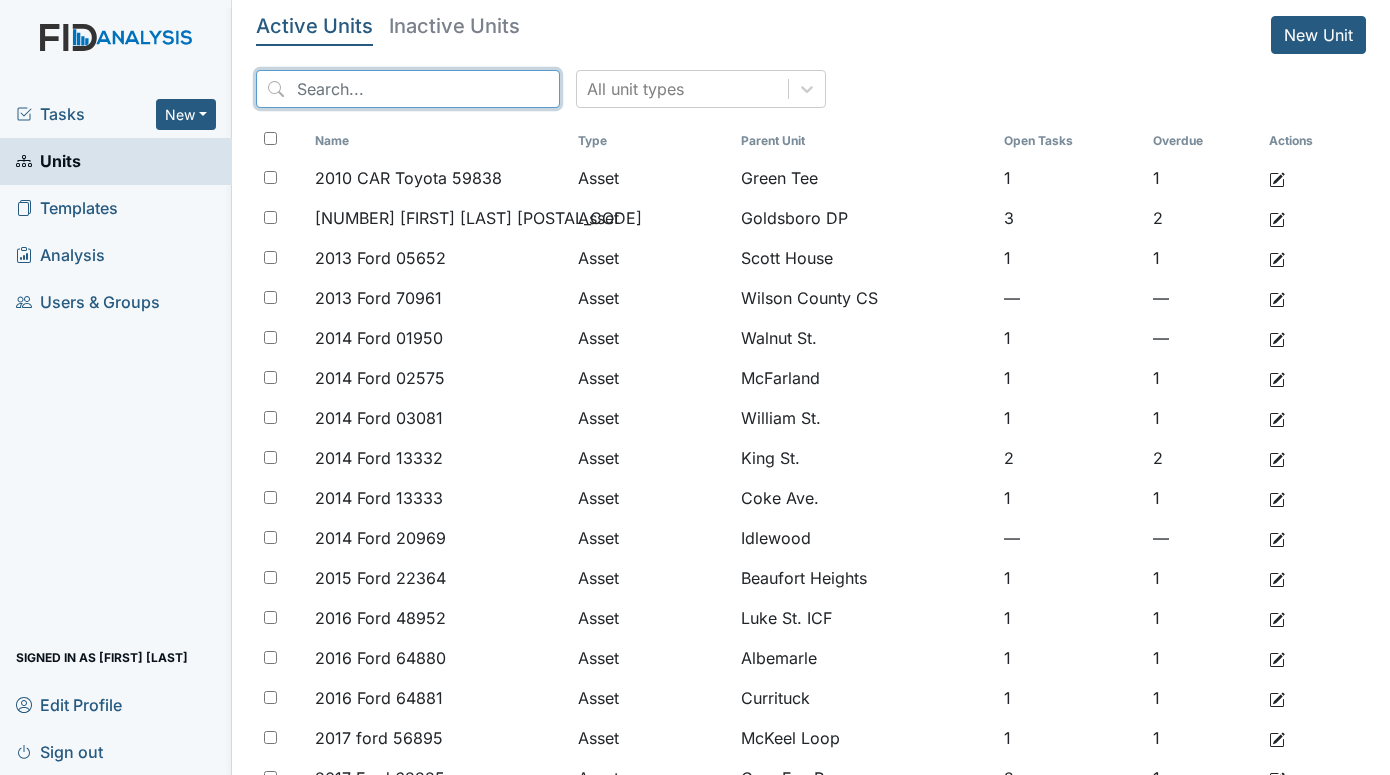click at bounding box center [408, 89] 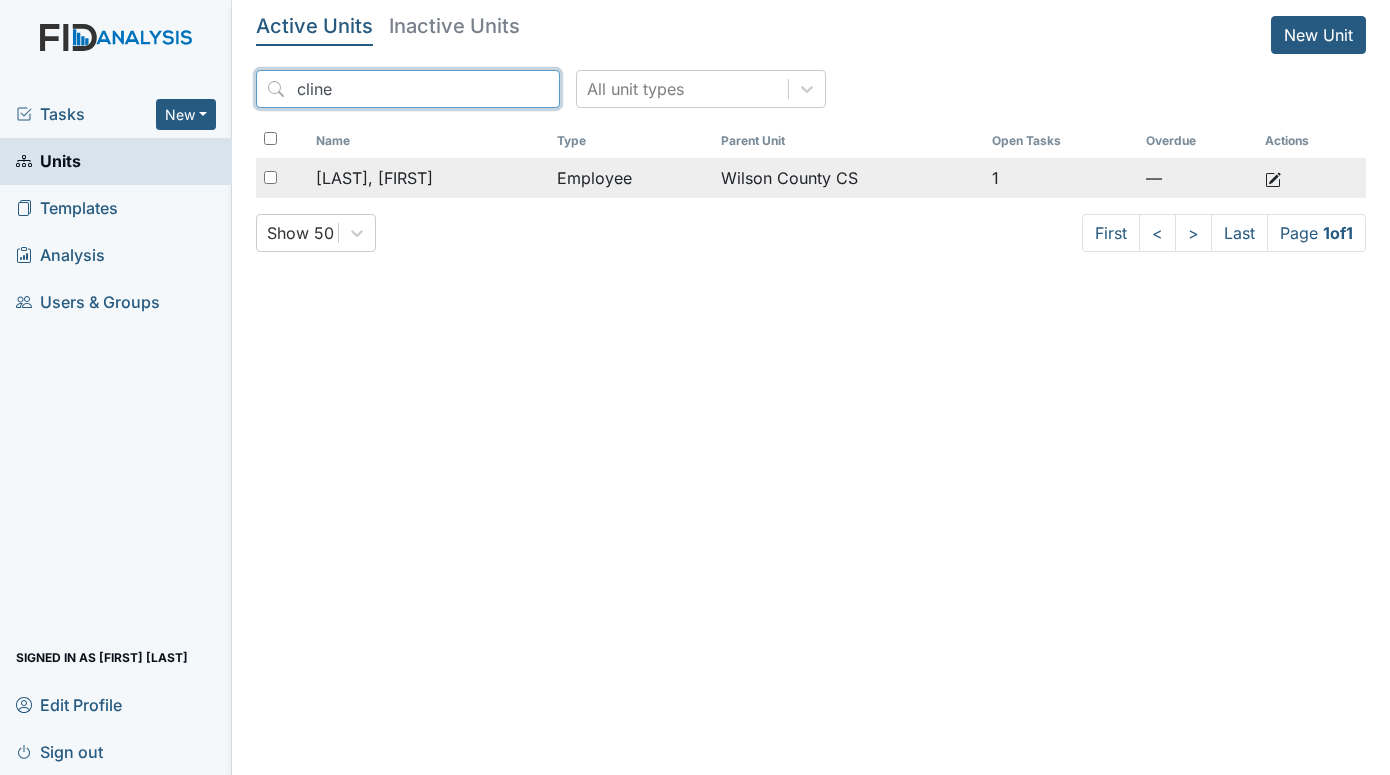 type on "cline" 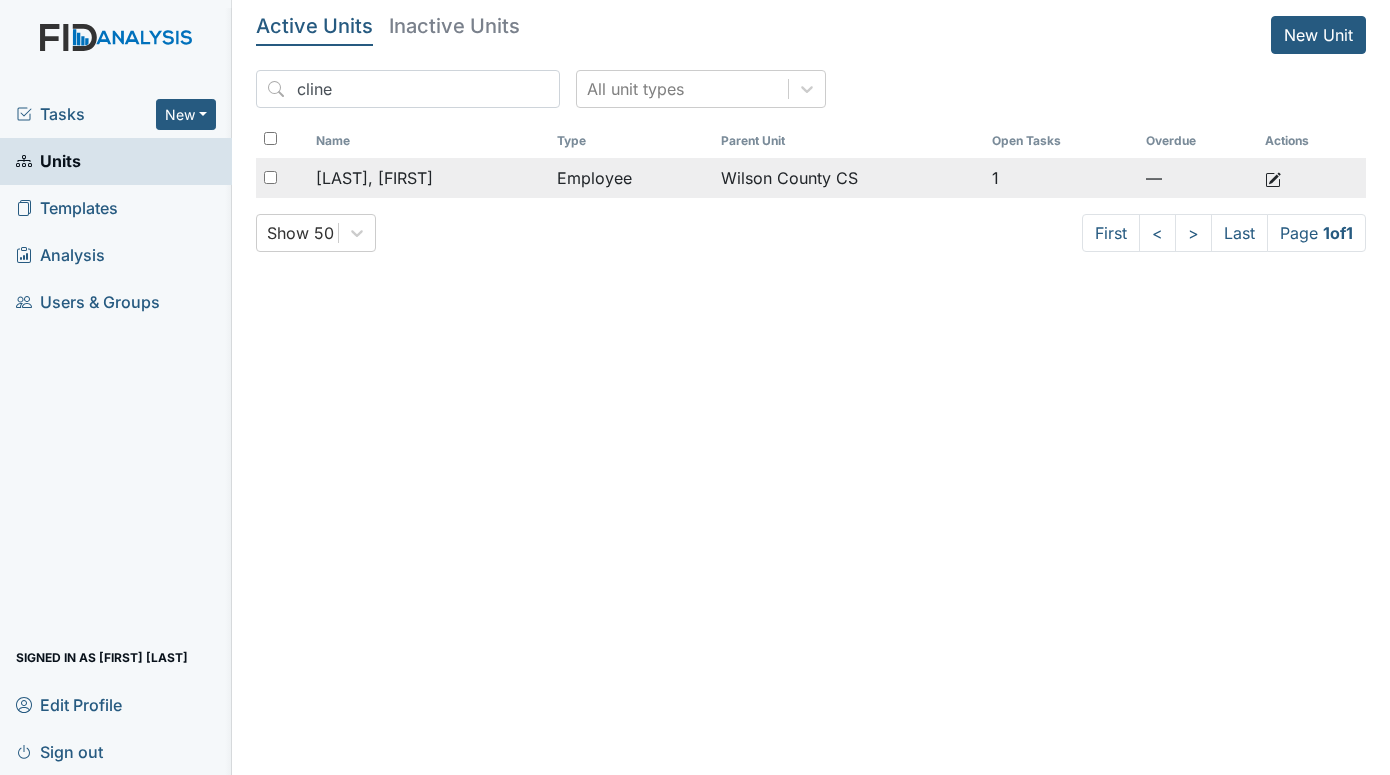 click on "Employee" at bounding box center (631, 178) 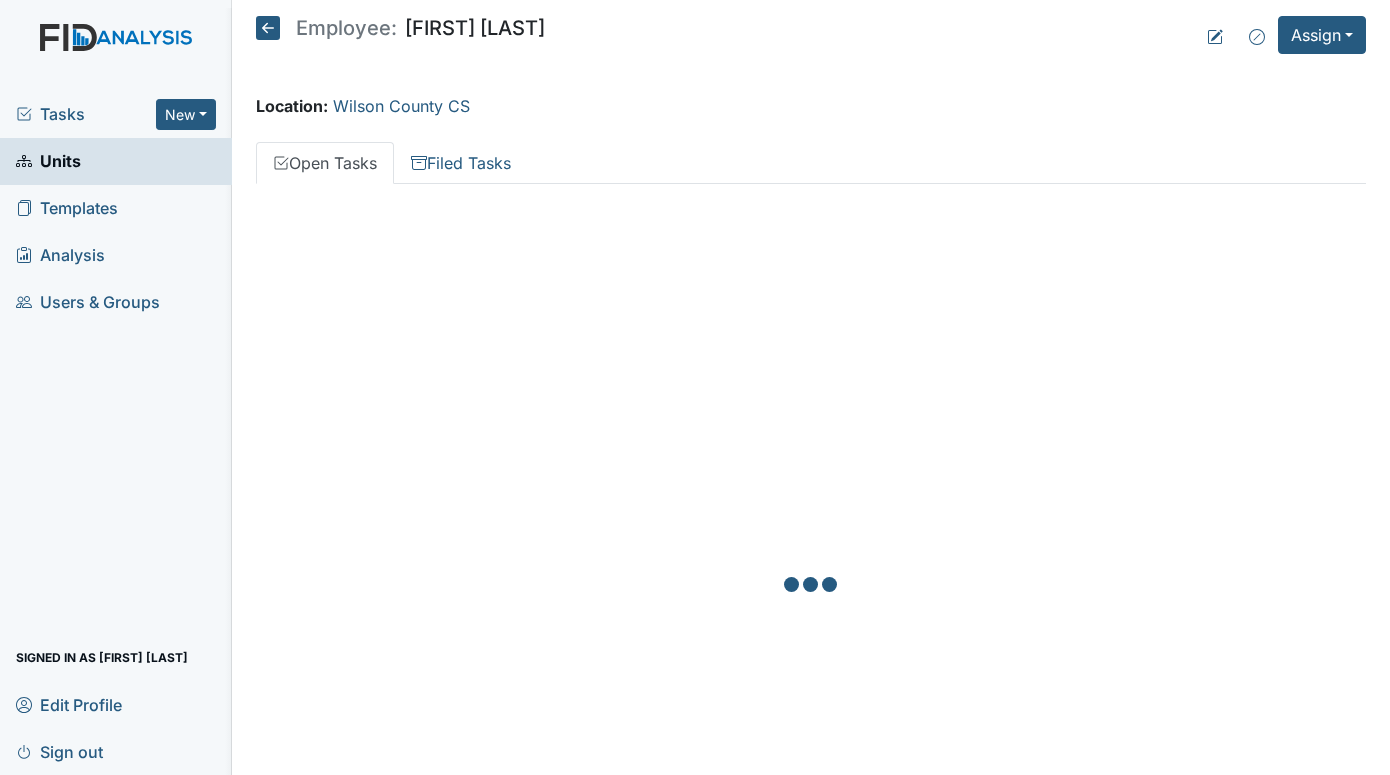 scroll, scrollTop: 0, scrollLeft: 0, axis: both 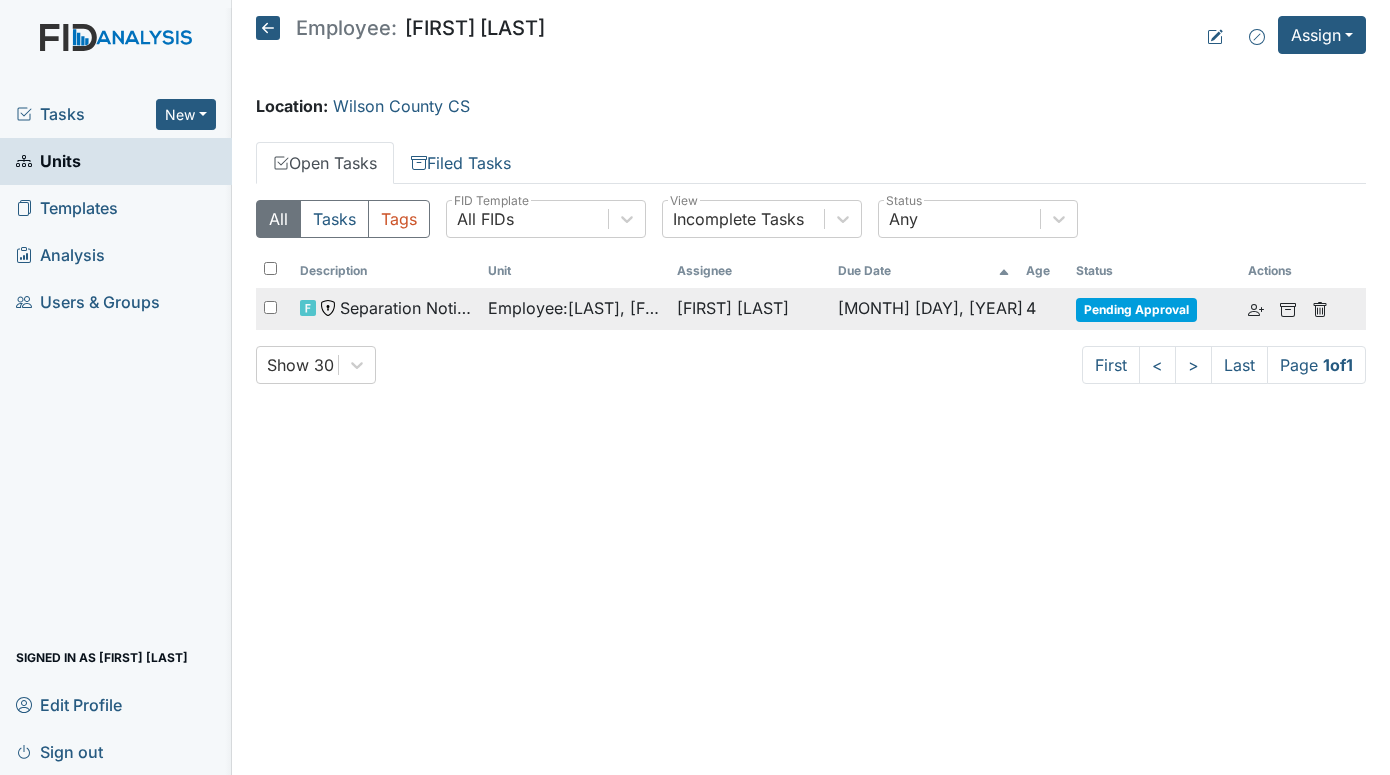 click on "Employee :  Cline, Amber" at bounding box center (574, 308) 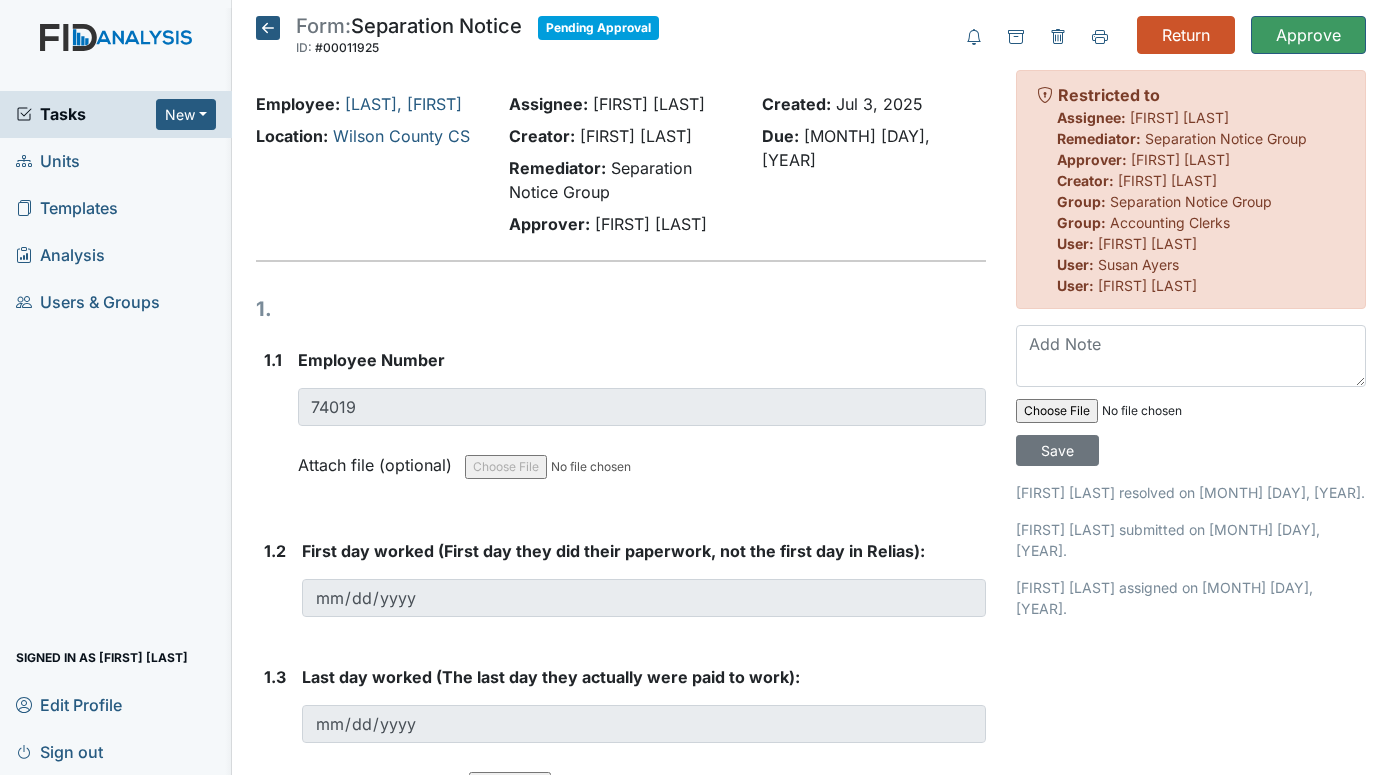 scroll, scrollTop: 0, scrollLeft: 0, axis: both 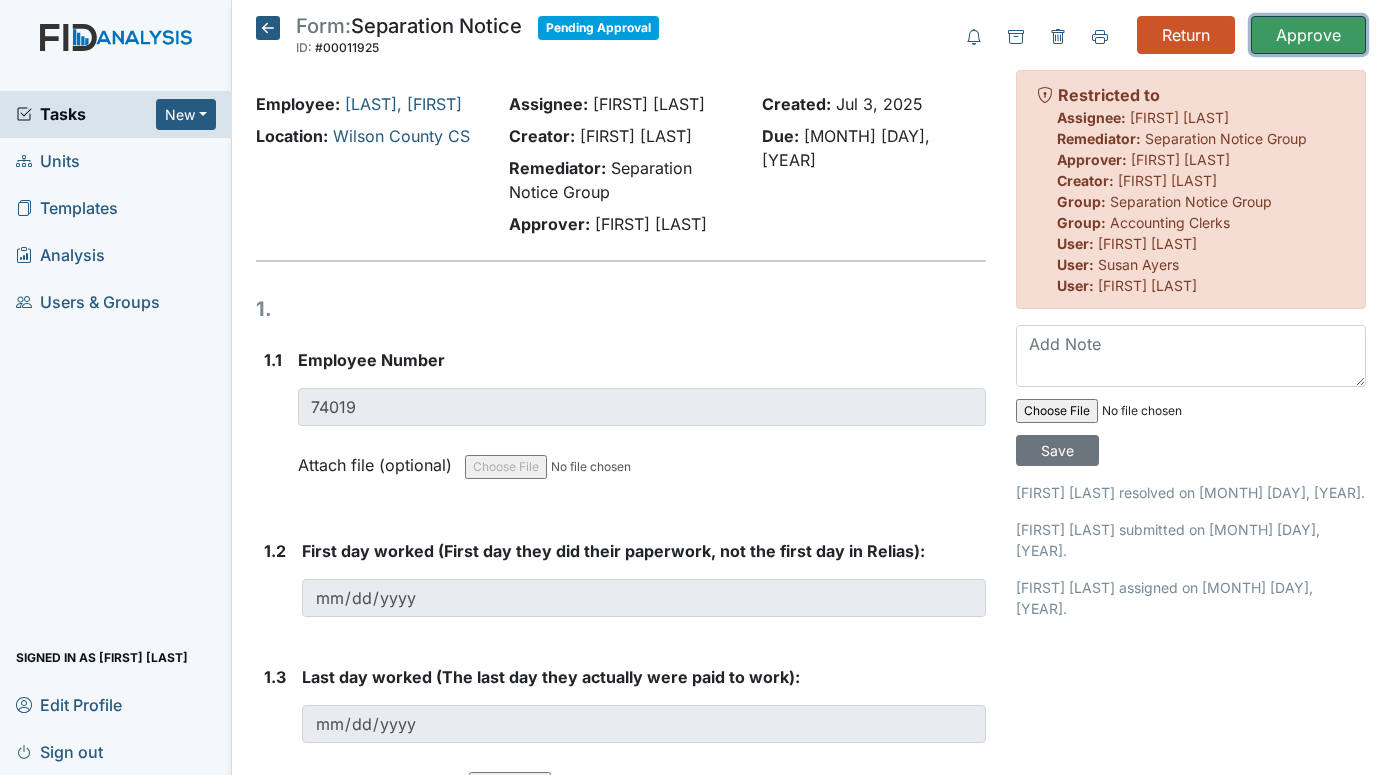 click on "Approve" at bounding box center (1308, 35) 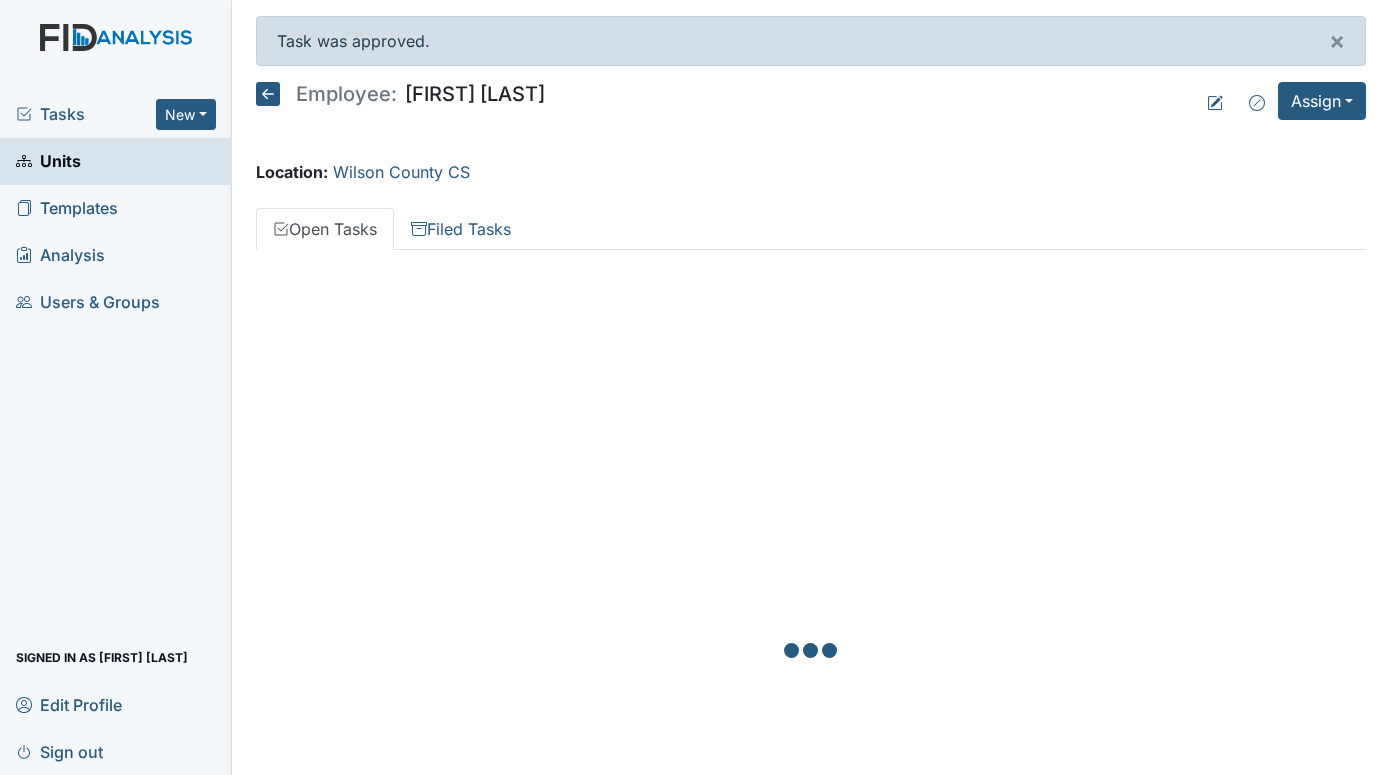 scroll, scrollTop: 0, scrollLeft: 0, axis: both 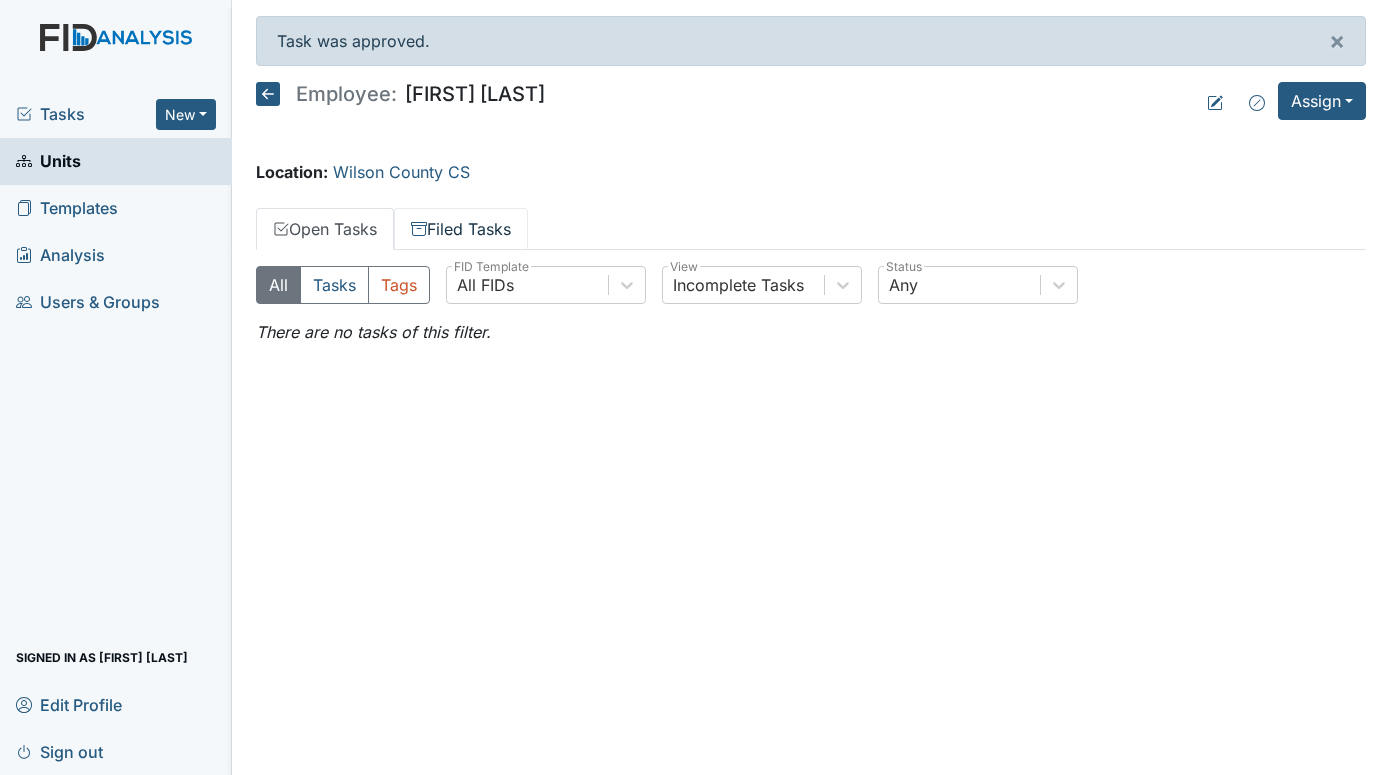 click on "Filed Tasks" at bounding box center [461, 229] 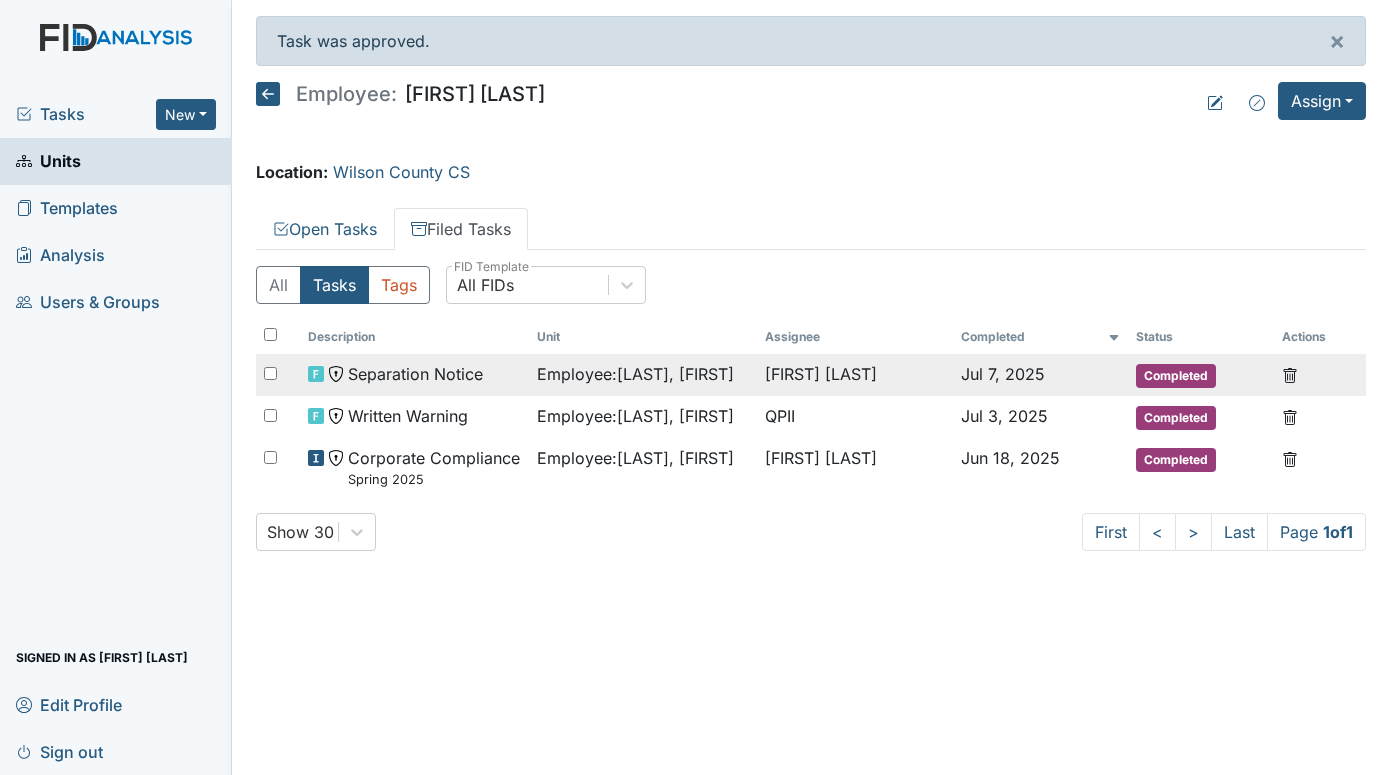 click on "Separation Notice" at bounding box center [415, 374] 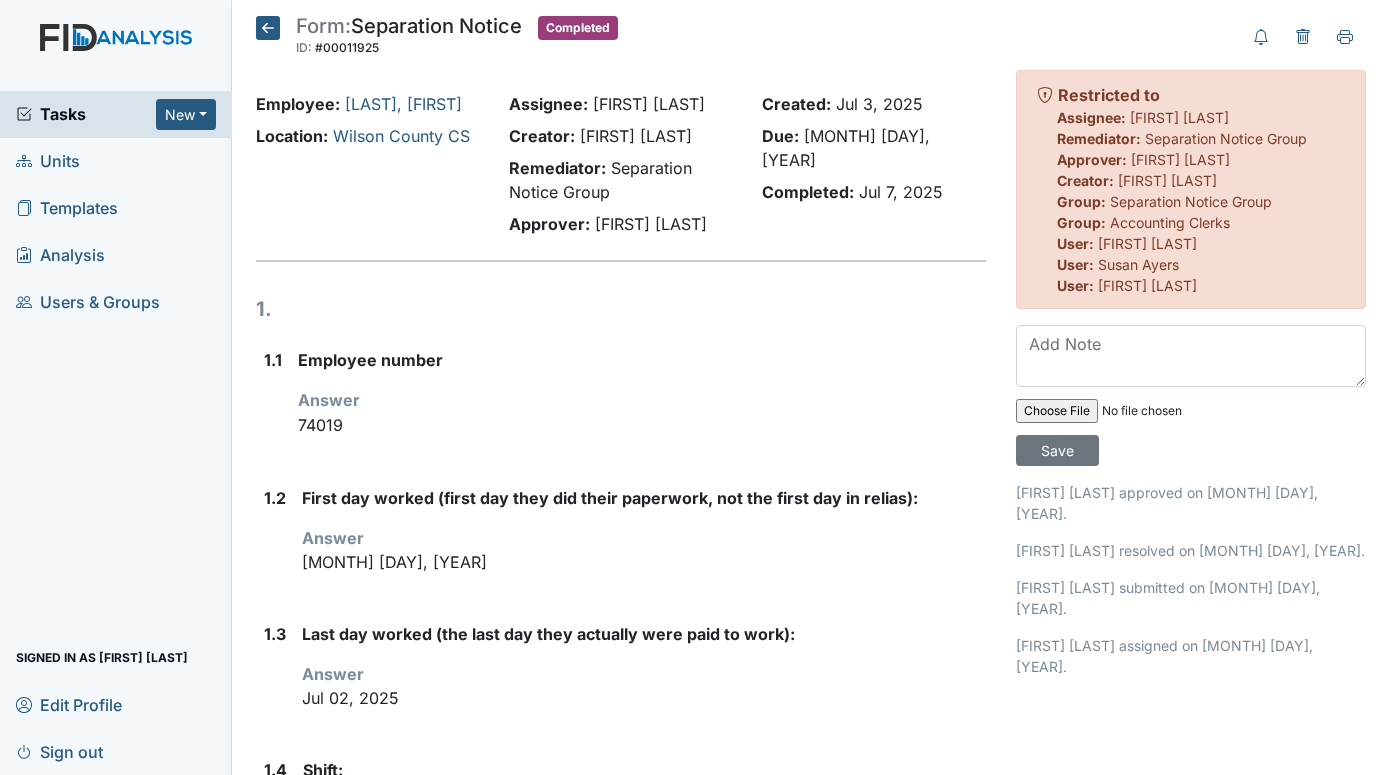 scroll, scrollTop: 0, scrollLeft: 0, axis: both 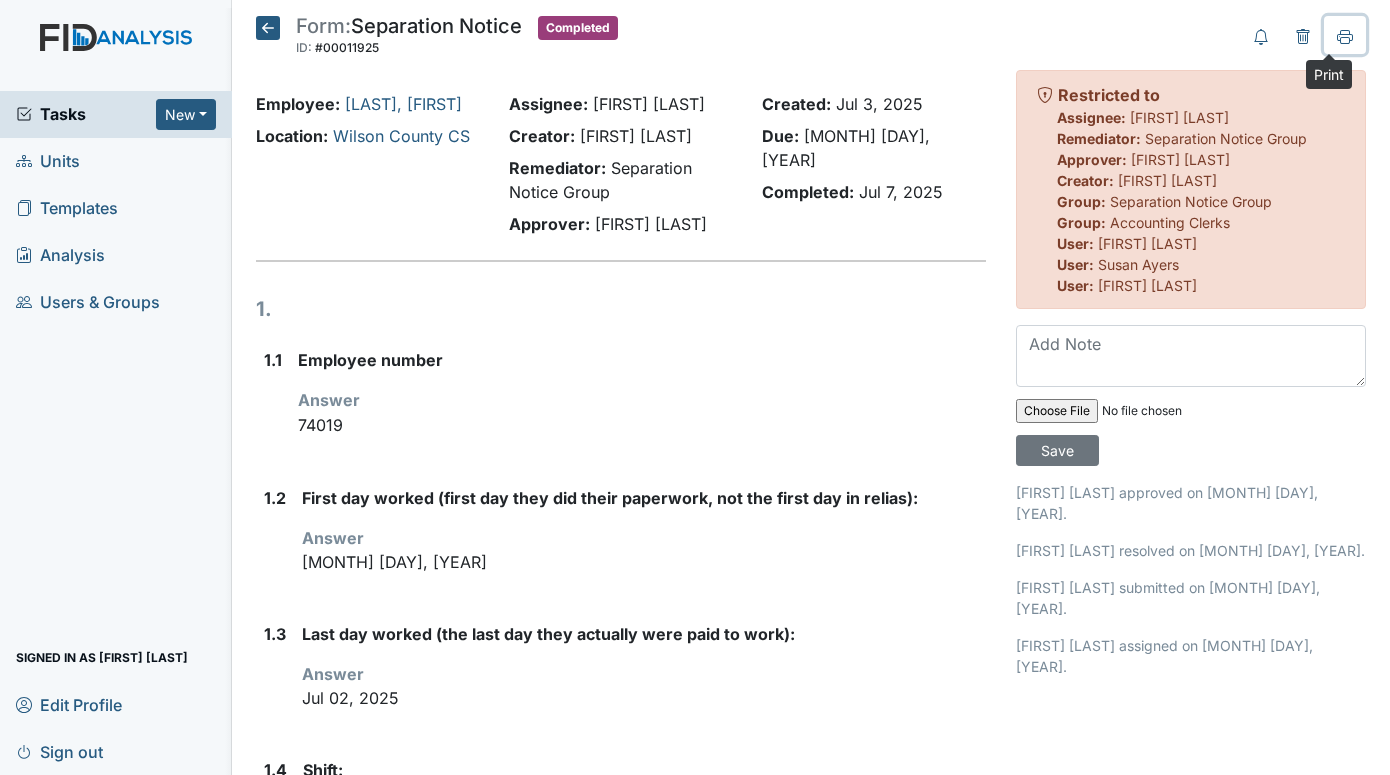click at bounding box center [1345, 37] 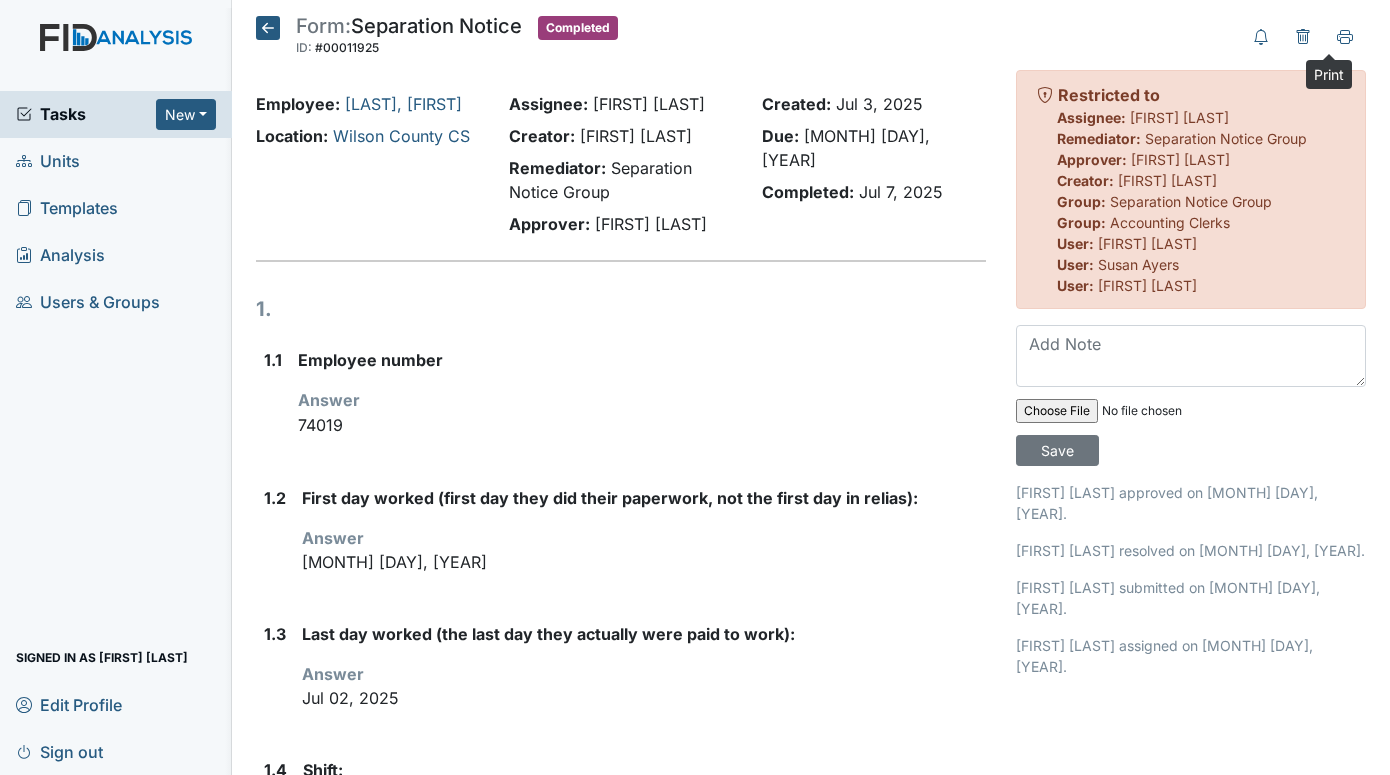 click at bounding box center (268, 28) 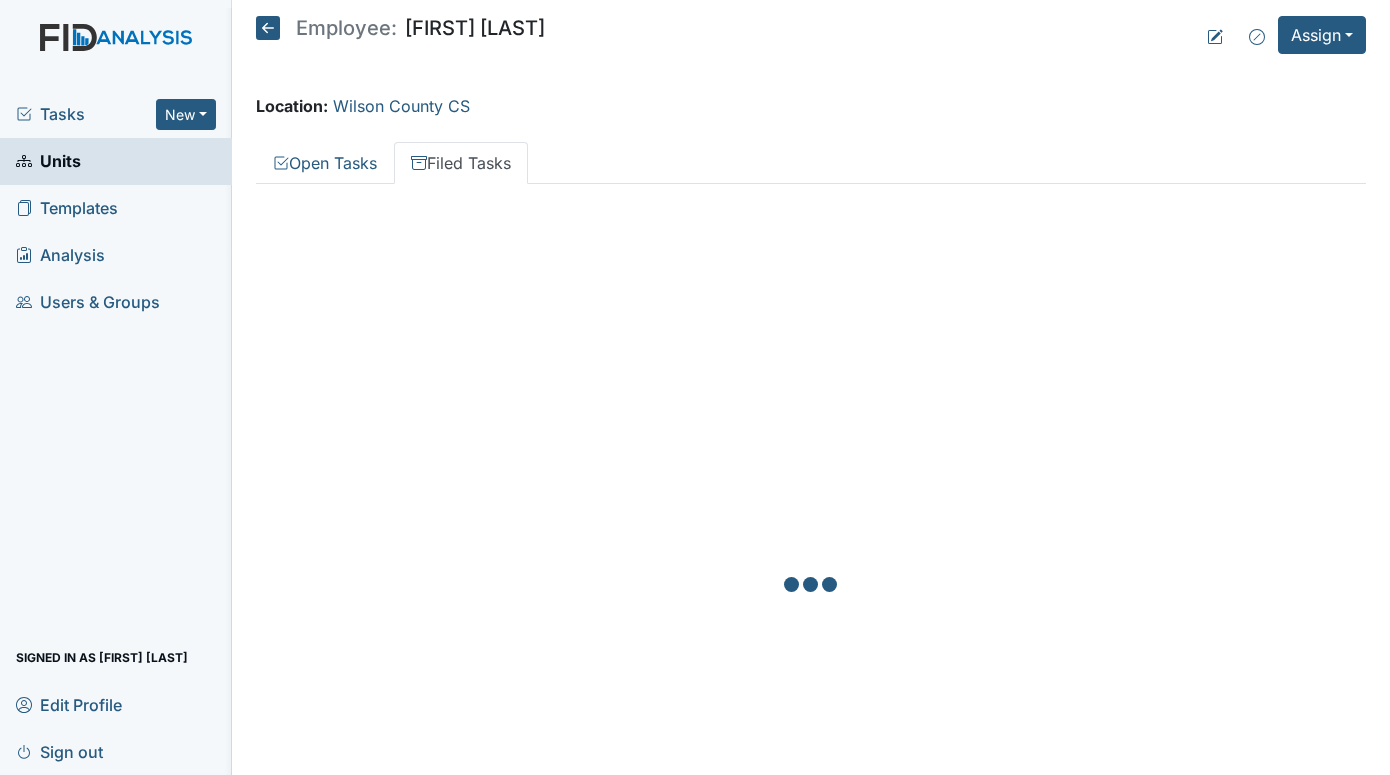 scroll, scrollTop: 0, scrollLeft: 0, axis: both 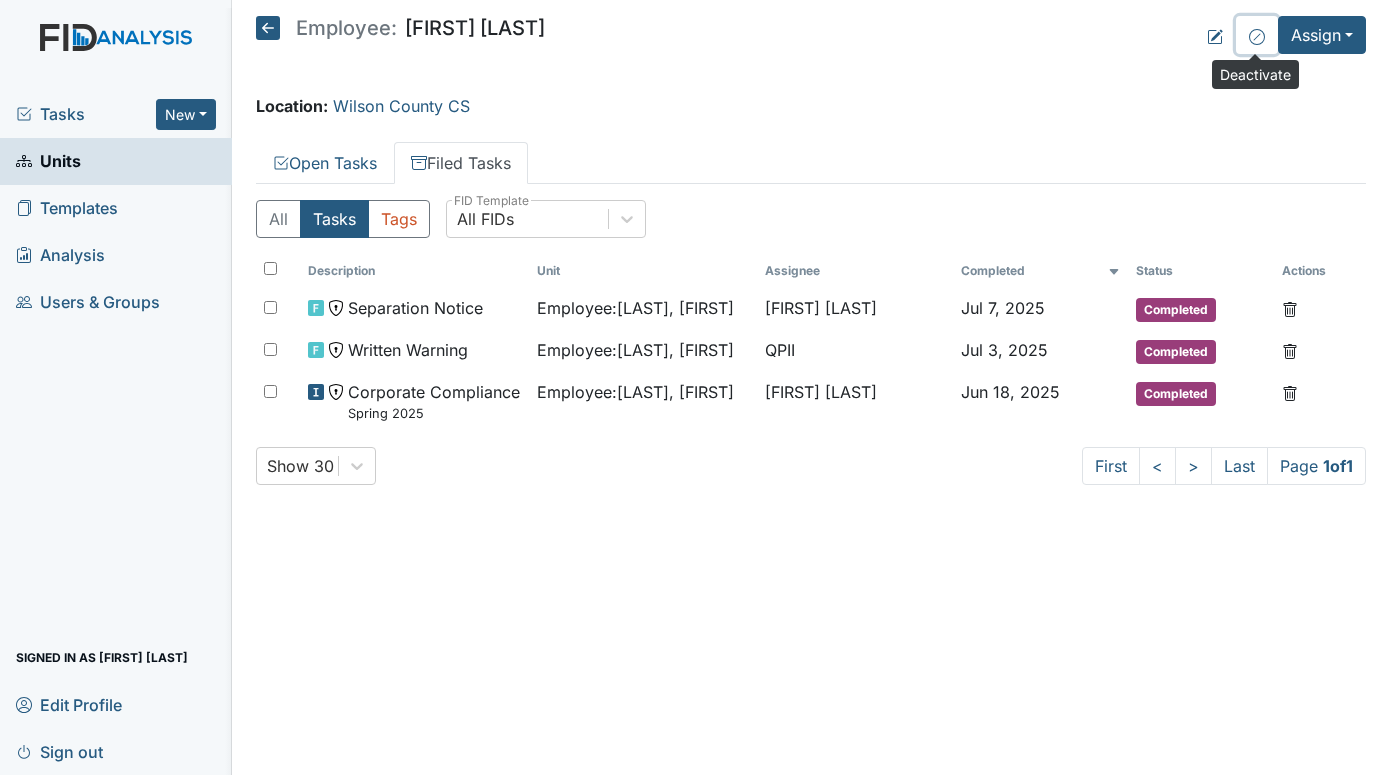 click at bounding box center (1257, 37) 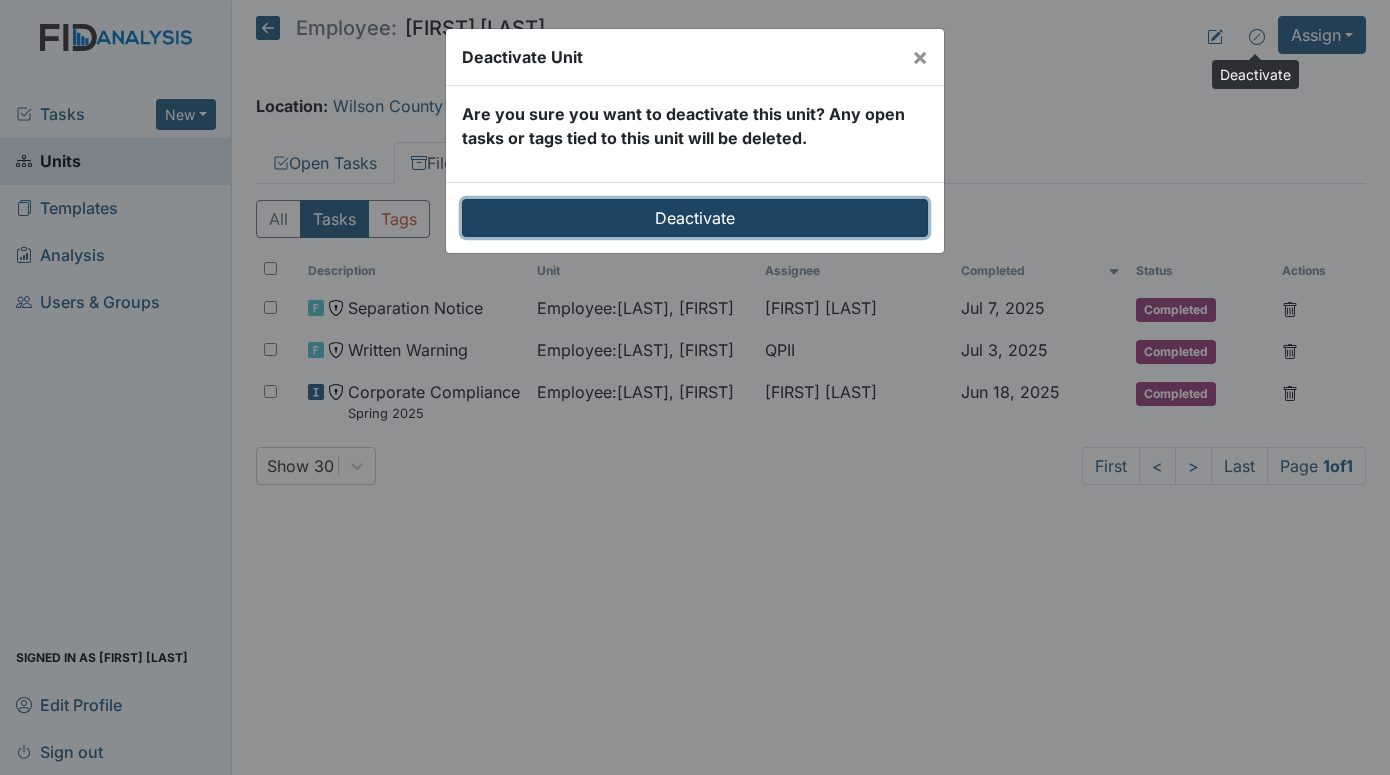click on "Deactivate" at bounding box center [695, 218] 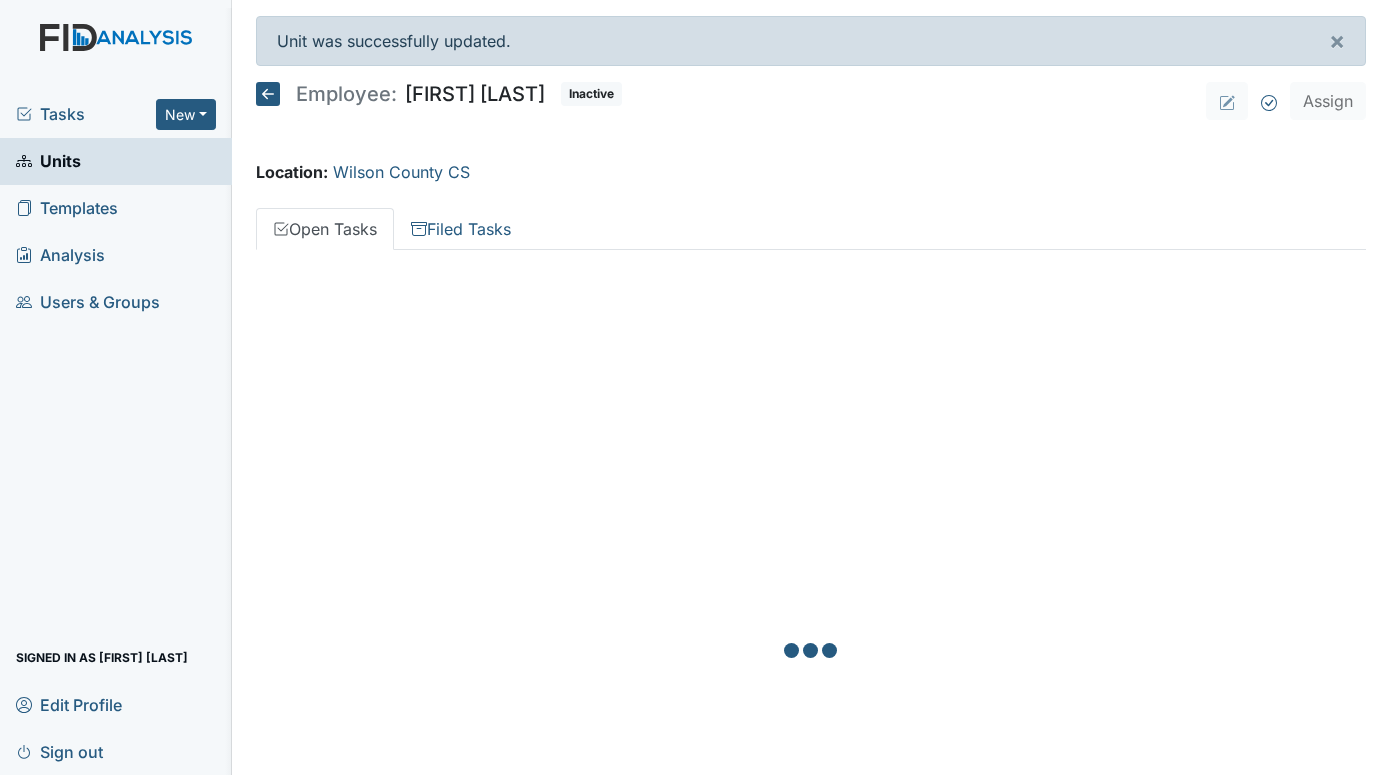 scroll, scrollTop: 0, scrollLeft: 0, axis: both 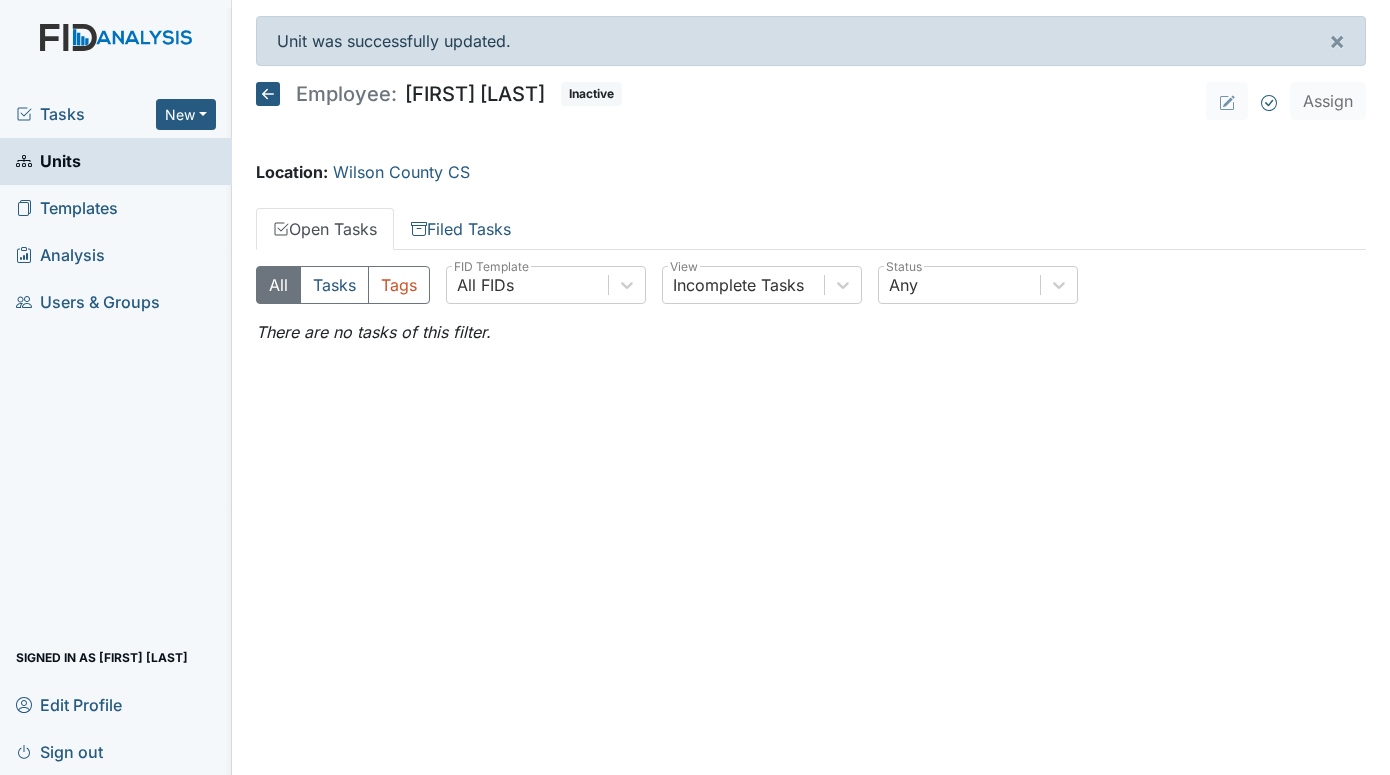 click on "Units" at bounding box center [48, 161] 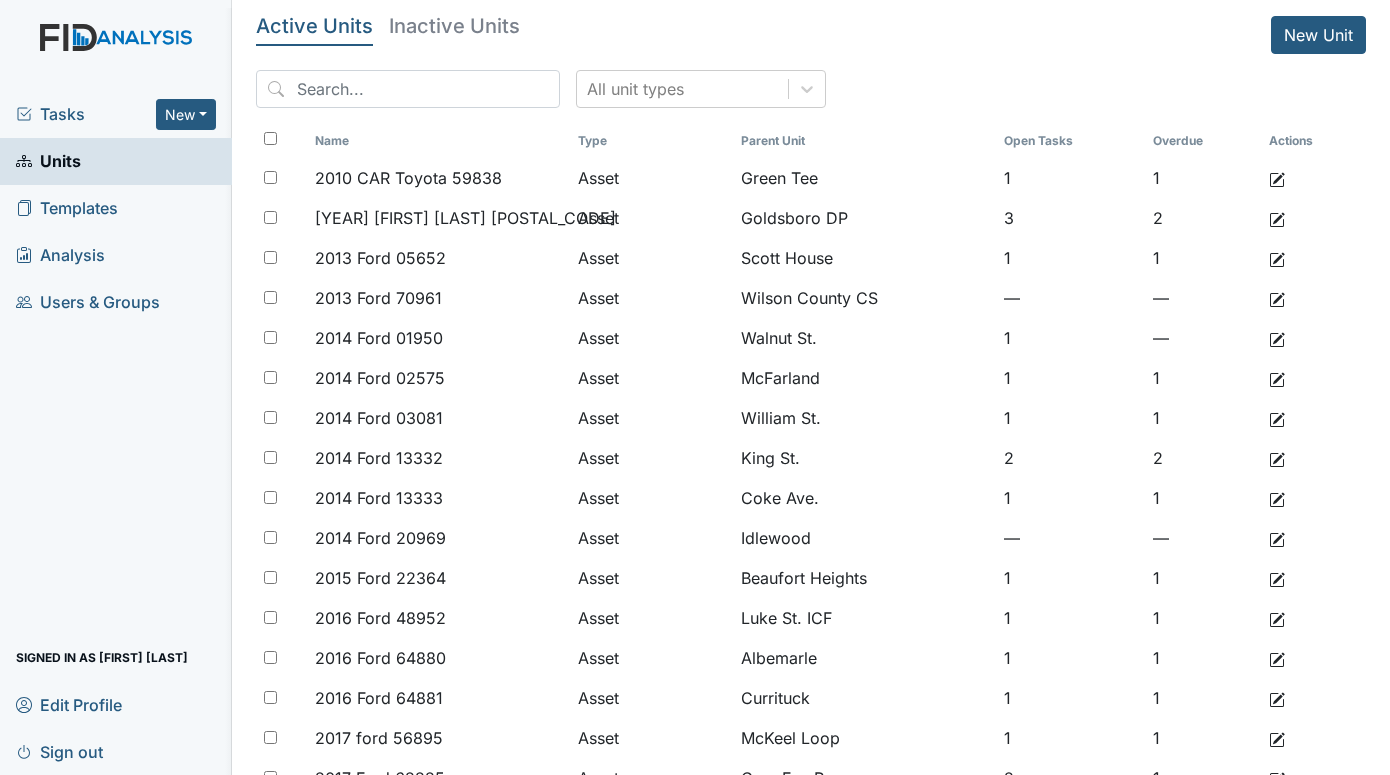 scroll, scrollTop: 0, scrollLeft: 0, axis: both 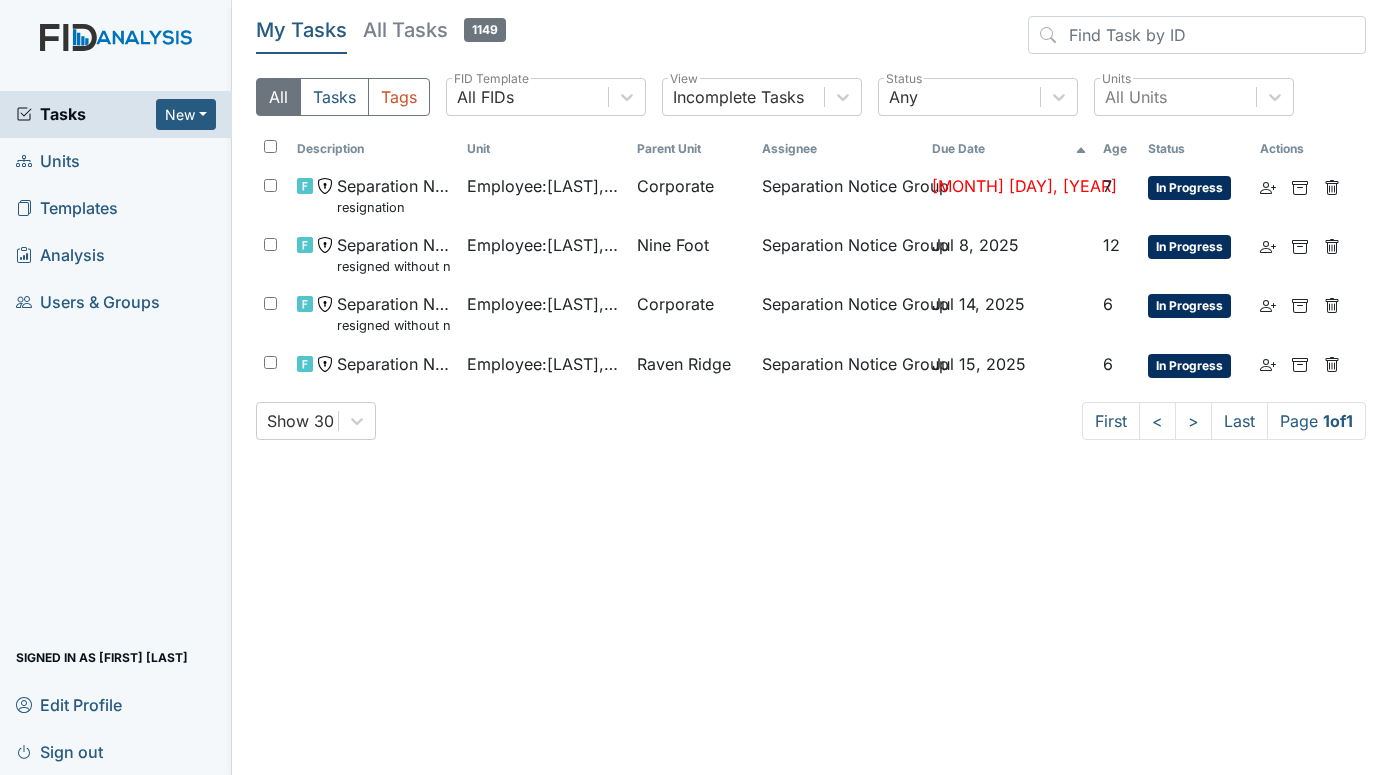 click on "Units" at bounding box center (48, 161) 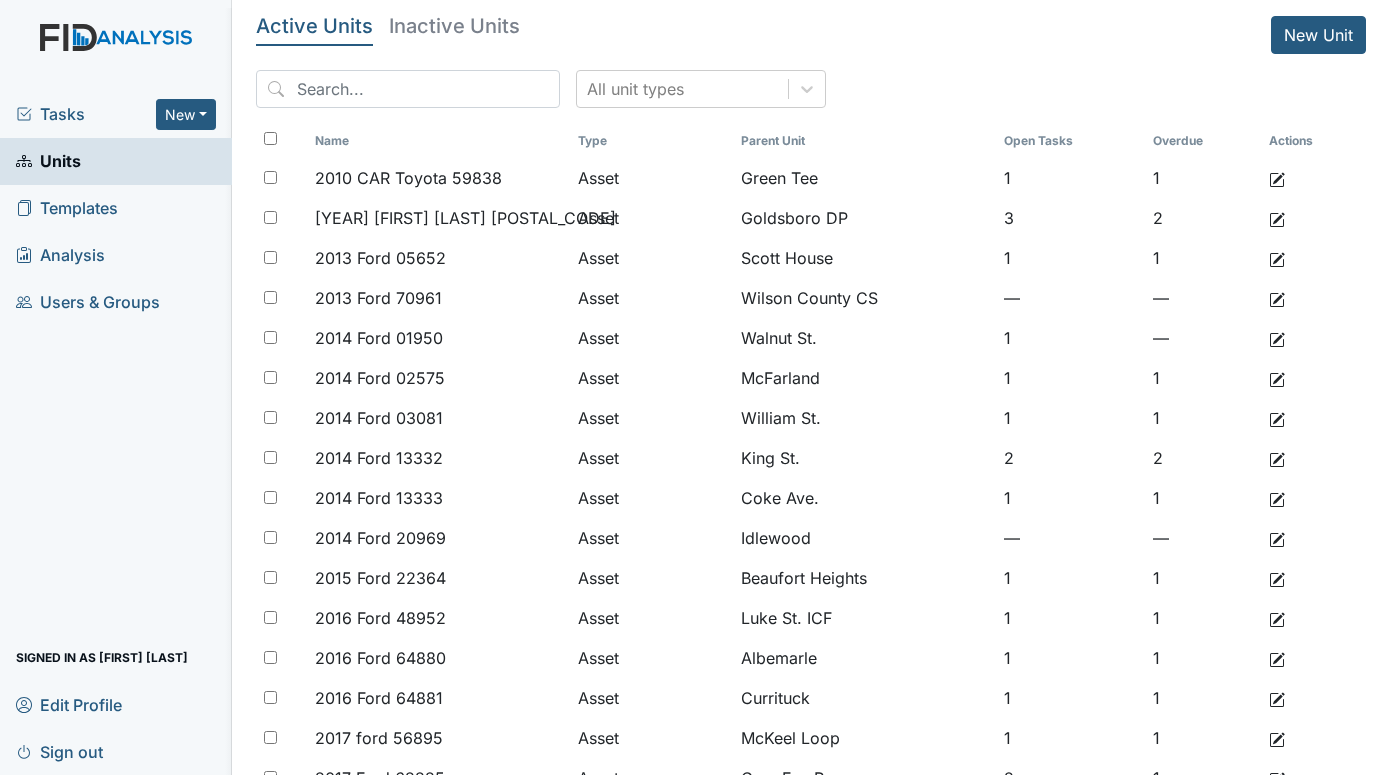 scroll, scrollTop: 0, scrollLeft: 0, axis: both 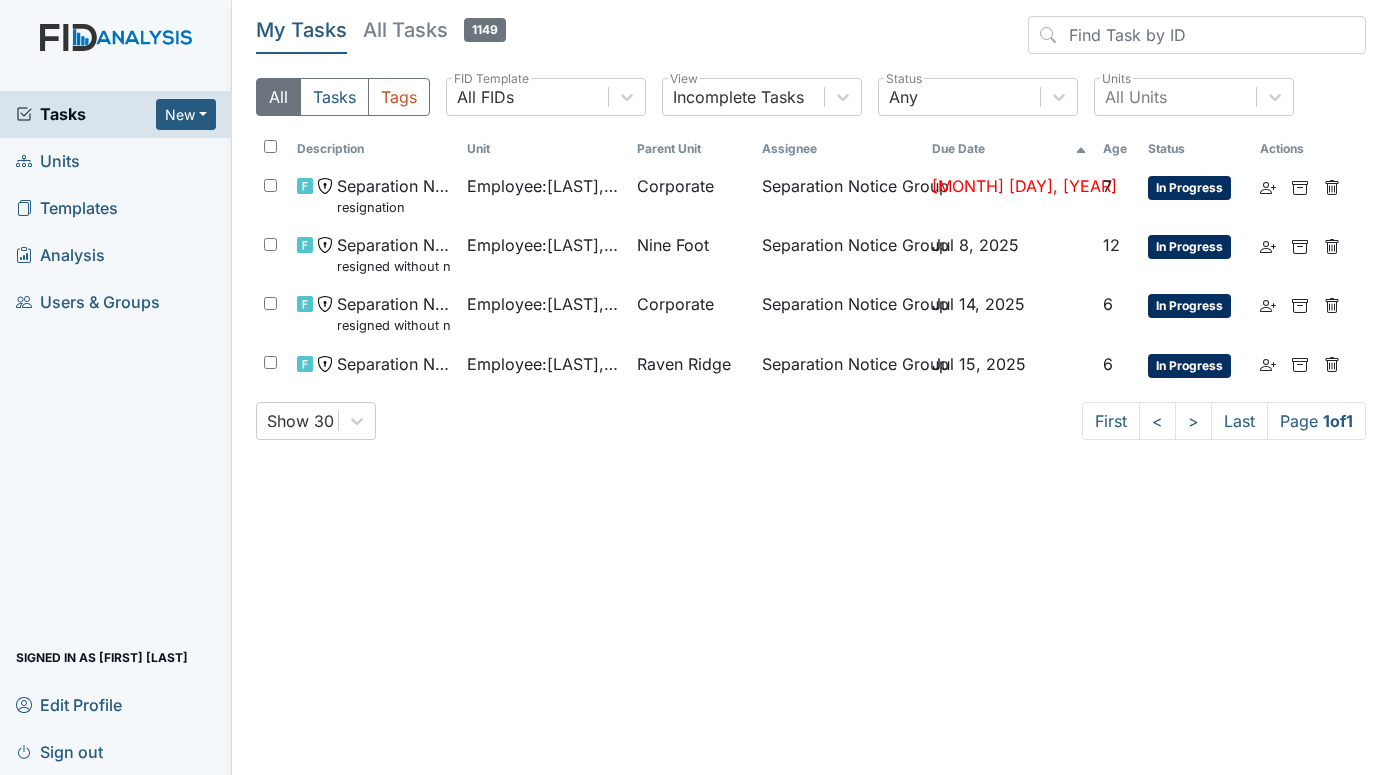 click on "Units" at bounding box center (48, 161) 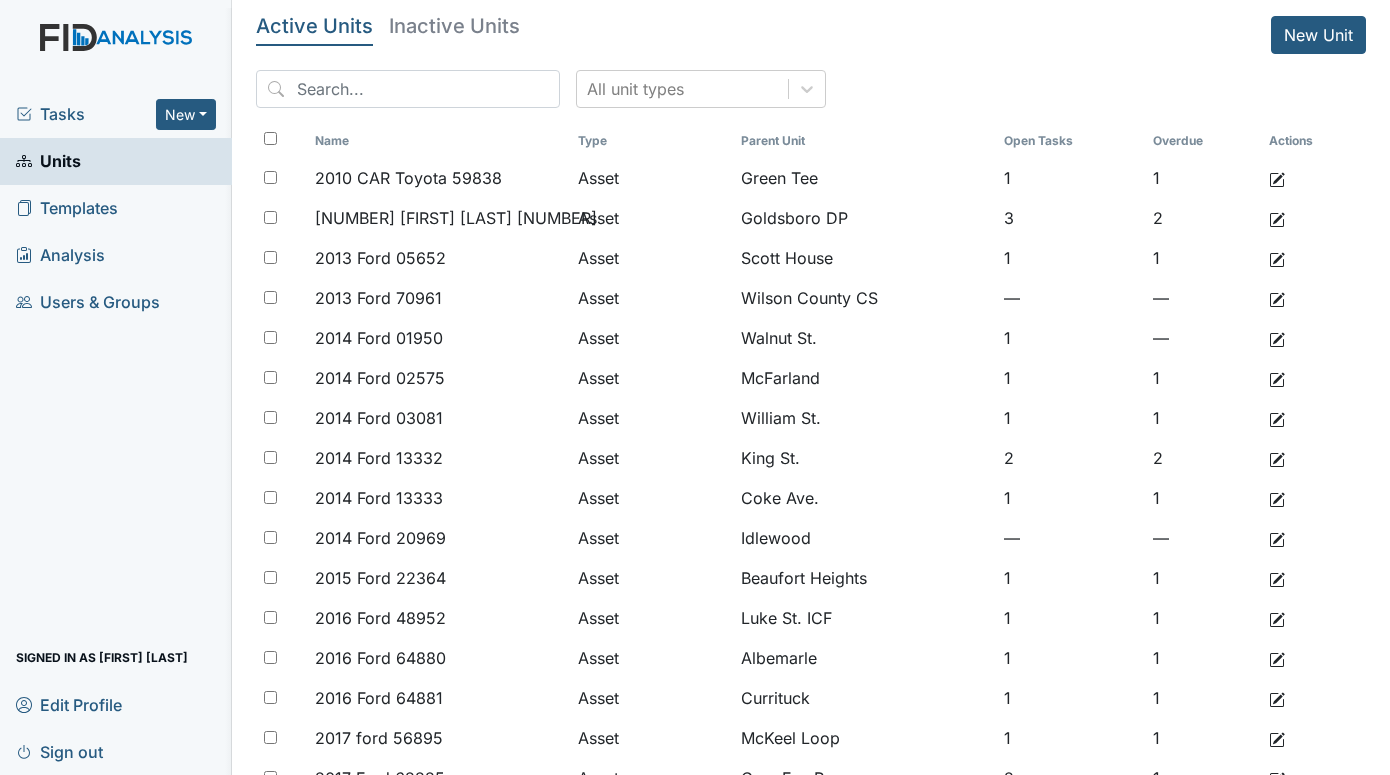 scroll, scrollTop: 0, scrollLeft: 0, axis: both 